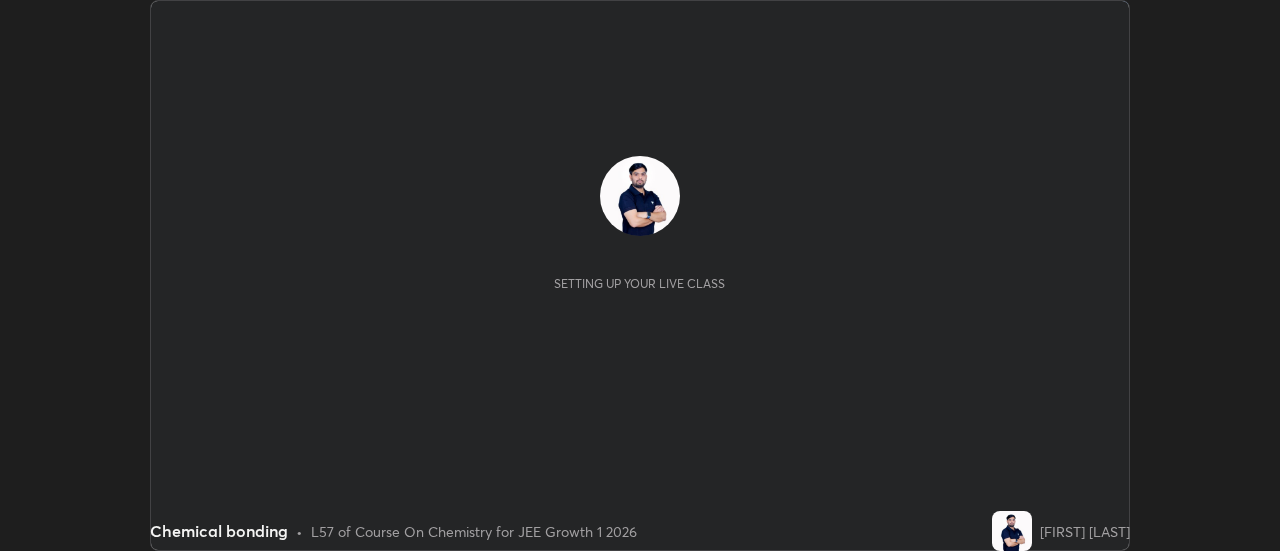 scroll, scrollTop: 0, scrollLeft: 0, axis: both 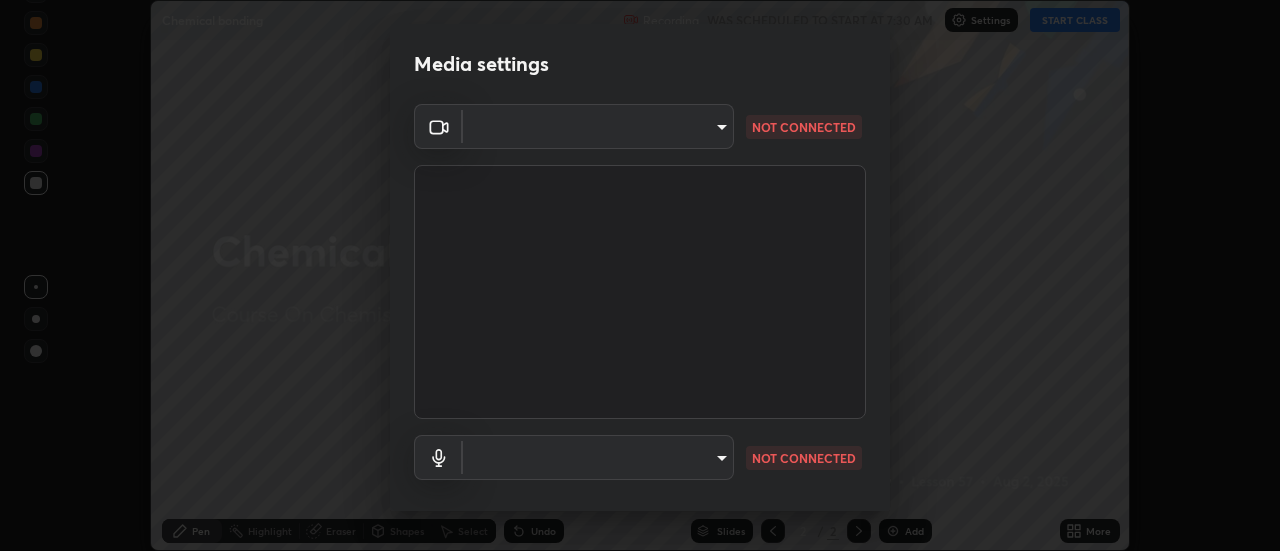 type on "5505c2c709237233408ed504e349f0a10b7b35434bf0989c758478b0bfbe3706" 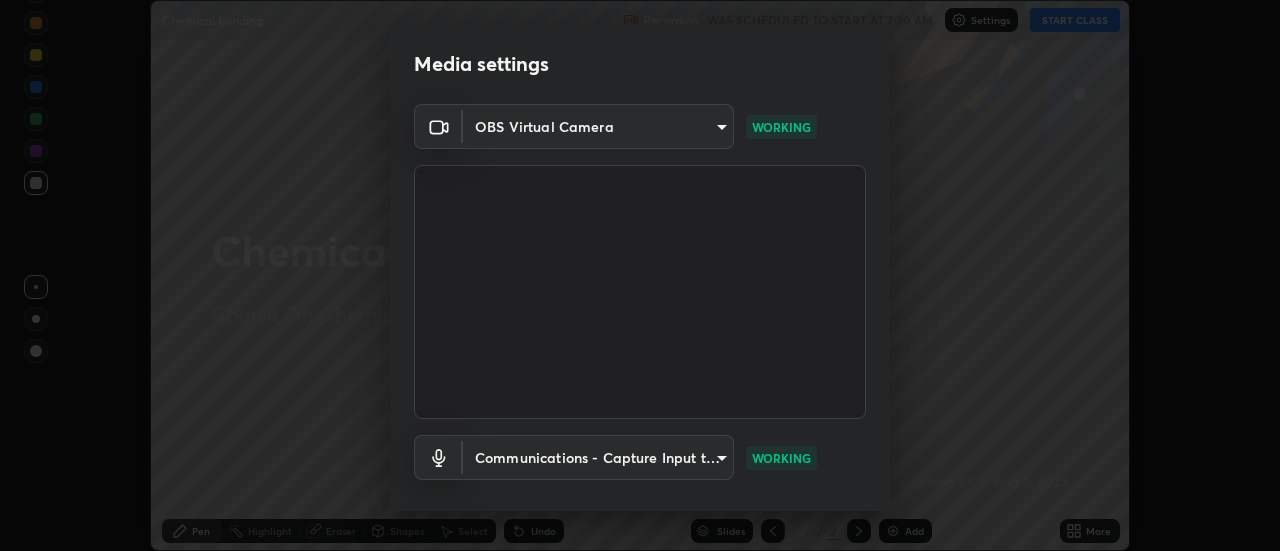 scroll, scrollTop: 105, scrollLeft: 0, axis: vertical 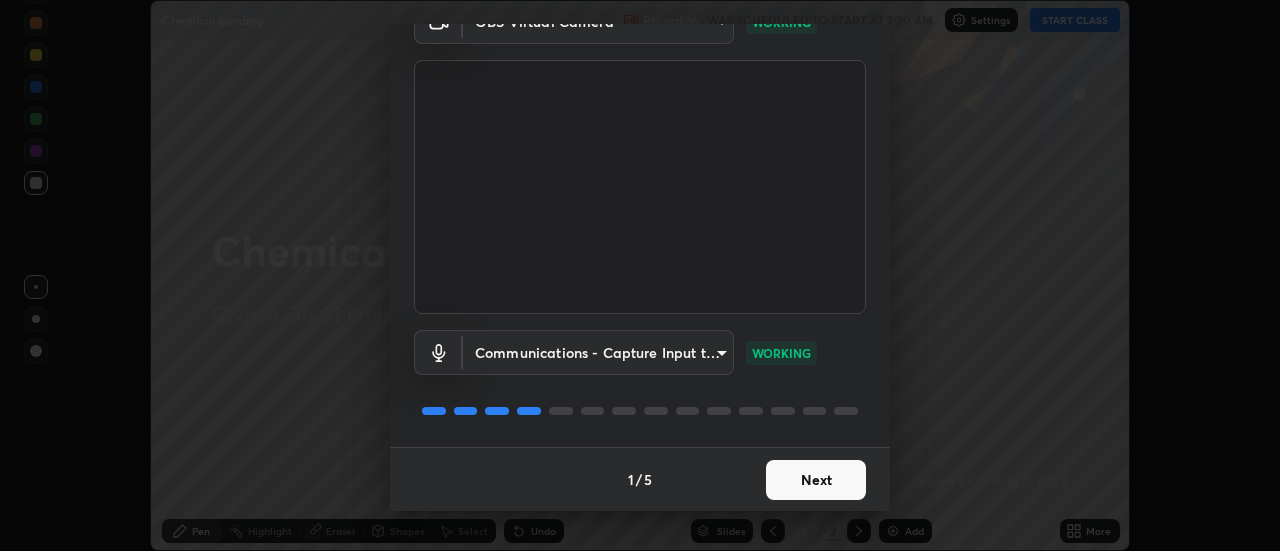 click on "Next" at bounding box center (816, 480) 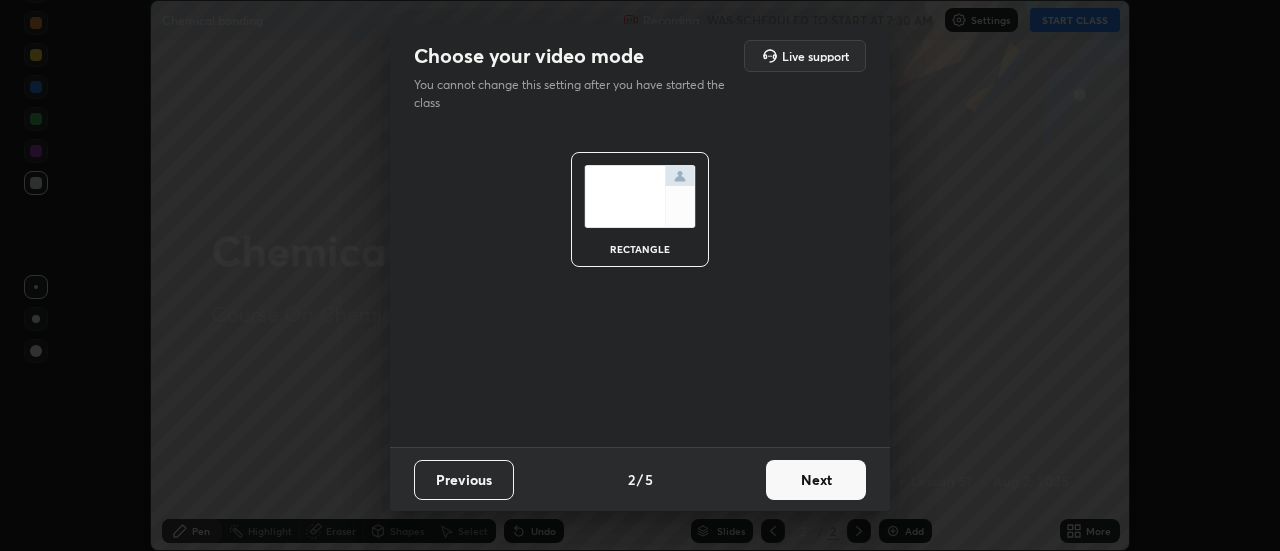 scroll, scrollTop: 0, scrollLeft: 0, axis: both 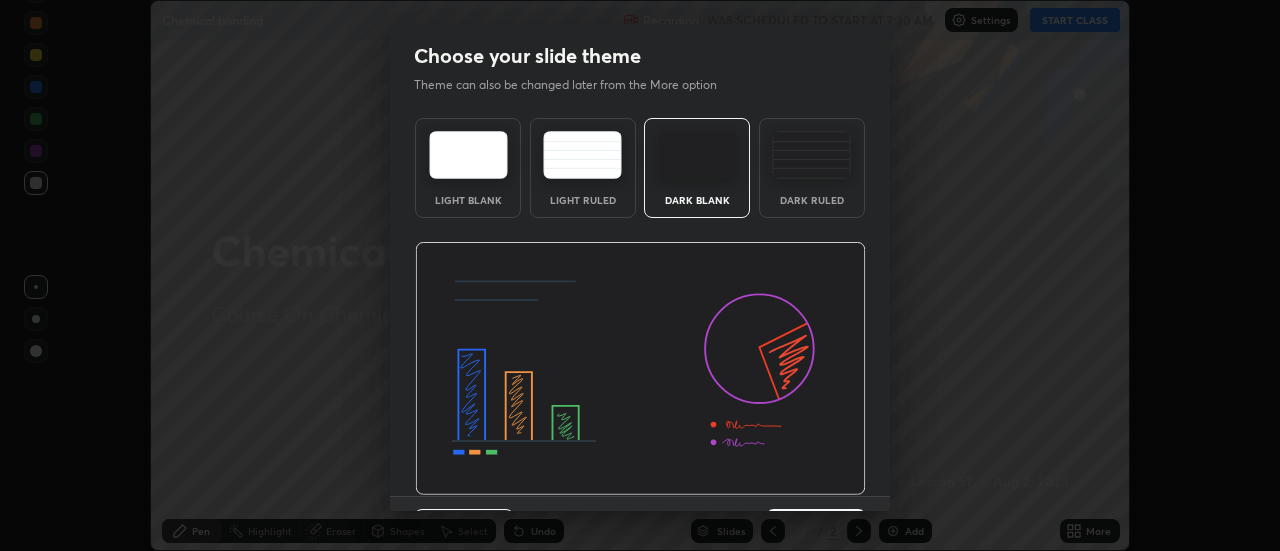 click at bounding box center (640, 369) 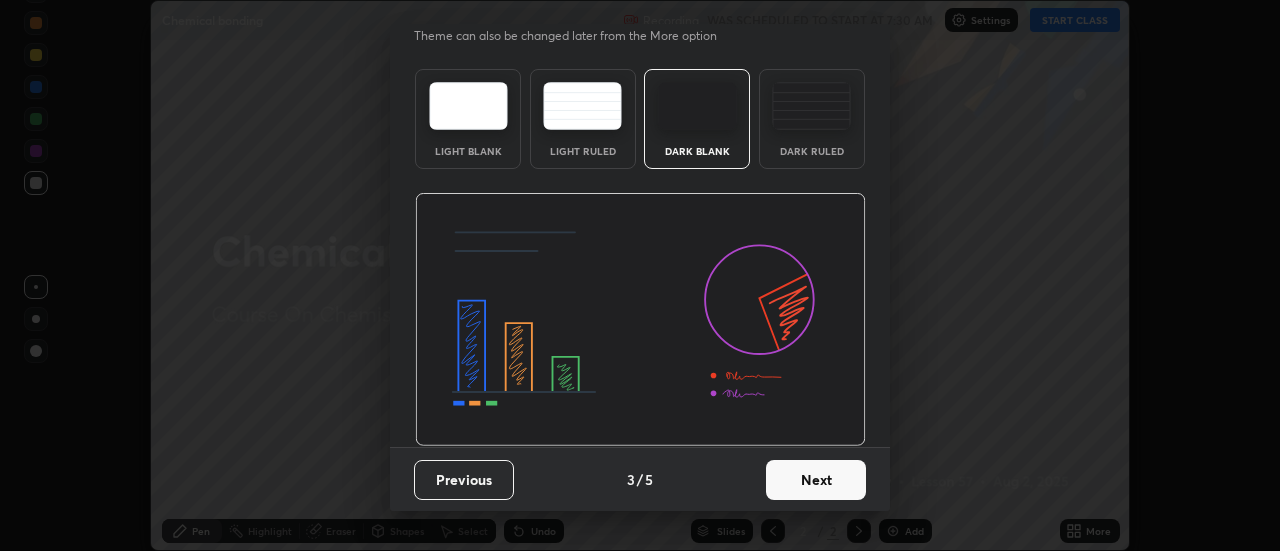 click on "Next" at bounding box center (816, 480) 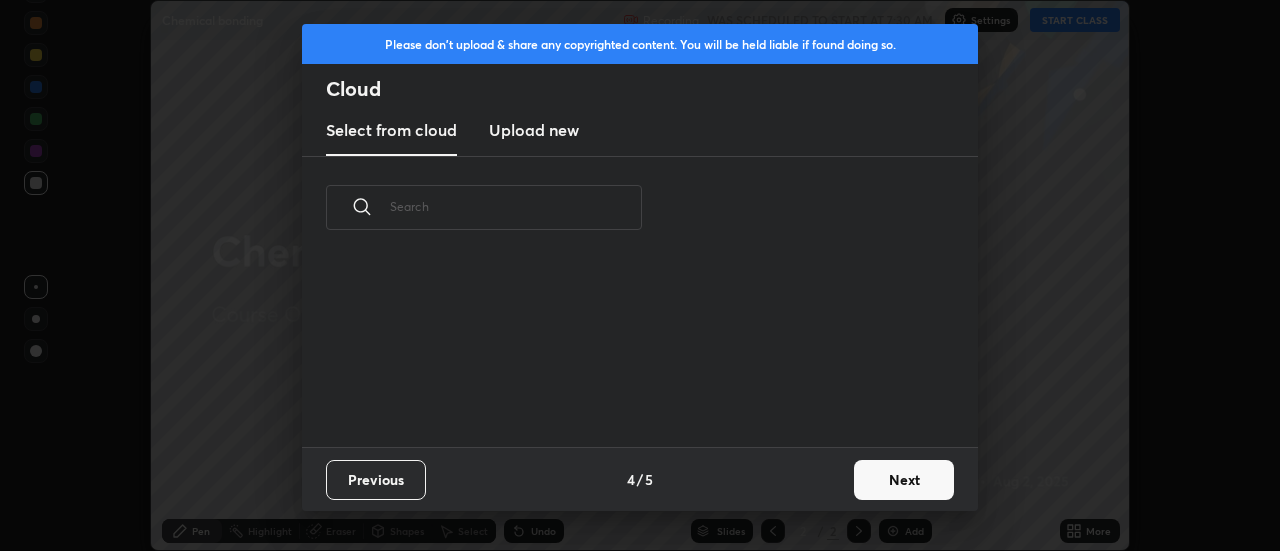 click on "Next" at bounding box center [904, 480] 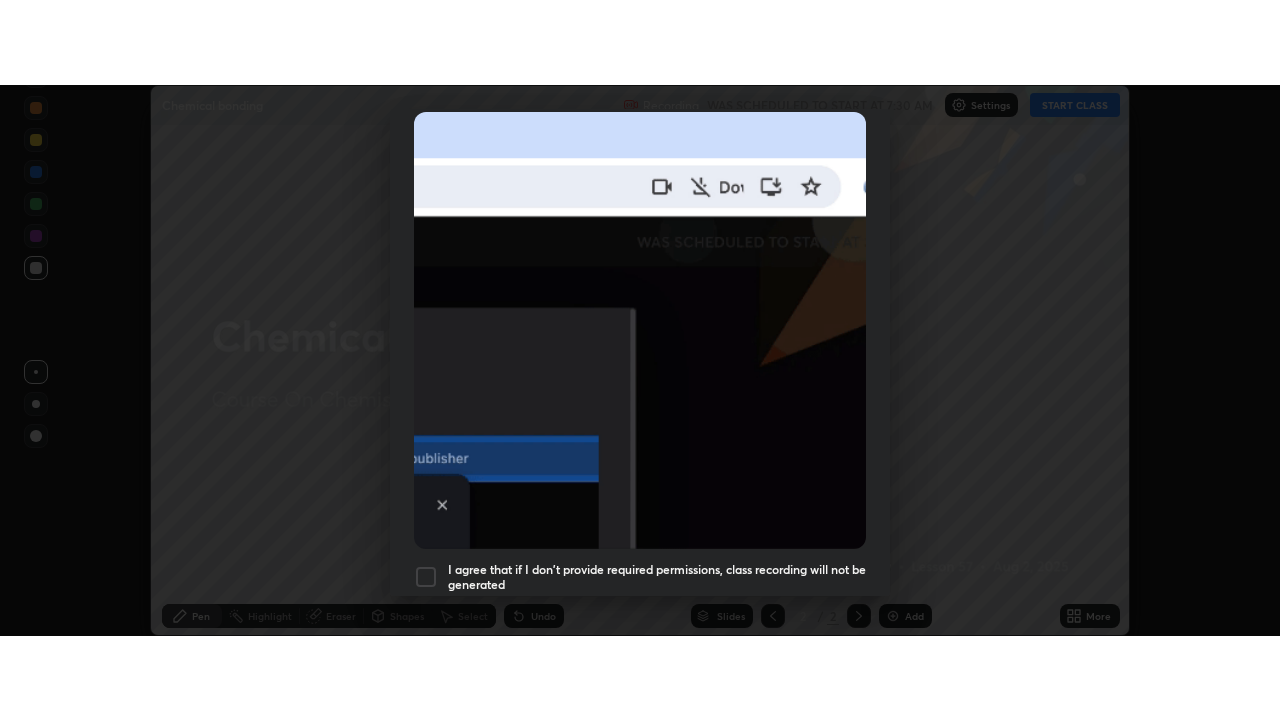 scroll, scrollTop: 513, scrollLeft: 0, axis: vertical 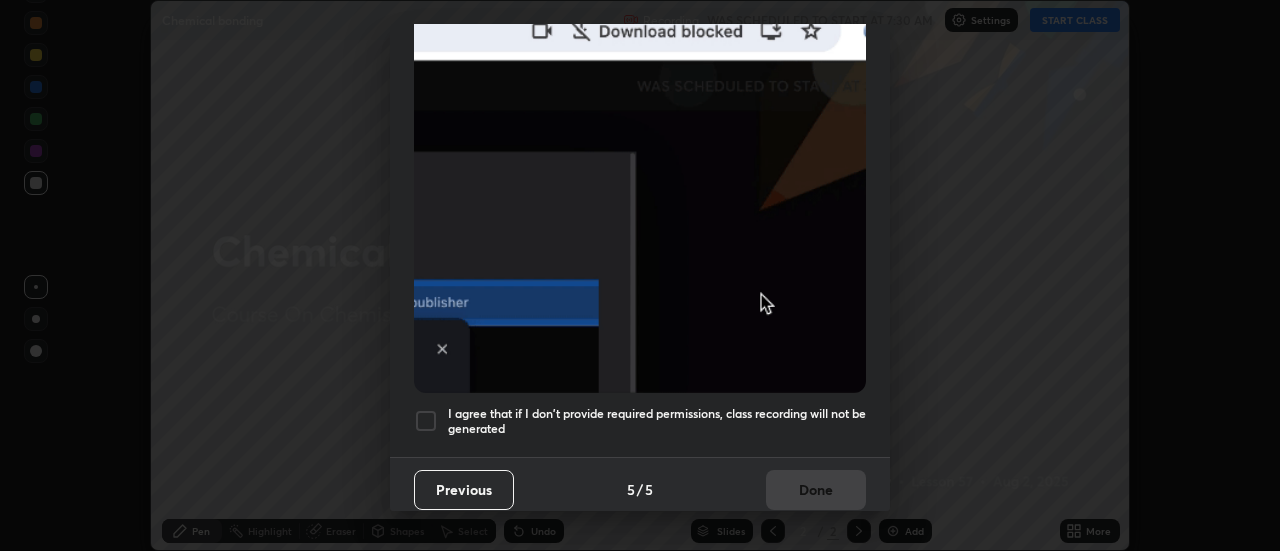 click at bounding box center [426, 421] 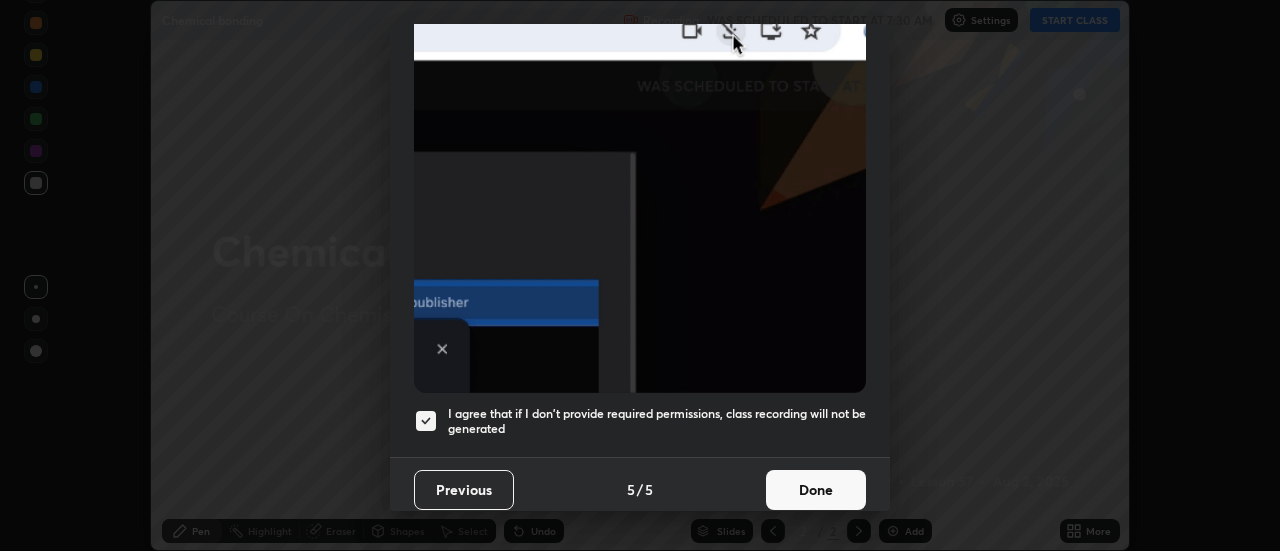 click on "Done" at bounding box center [816, 490] 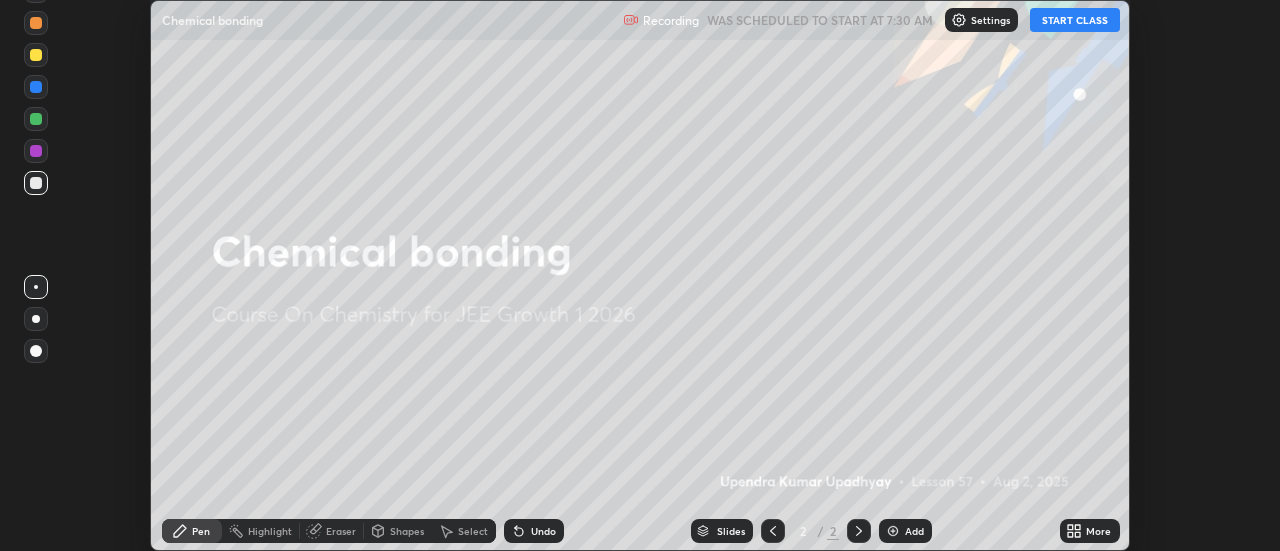 click on "START CLASS" at bounding box center [1075, 20] 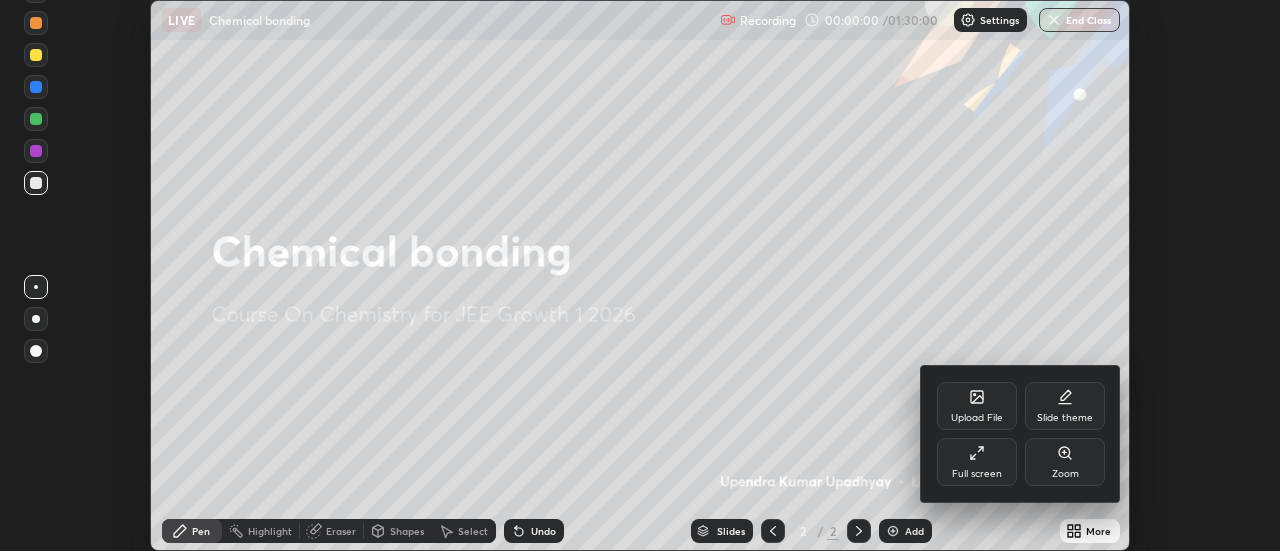 click on "Full screen" at bounding box center [977, 474] 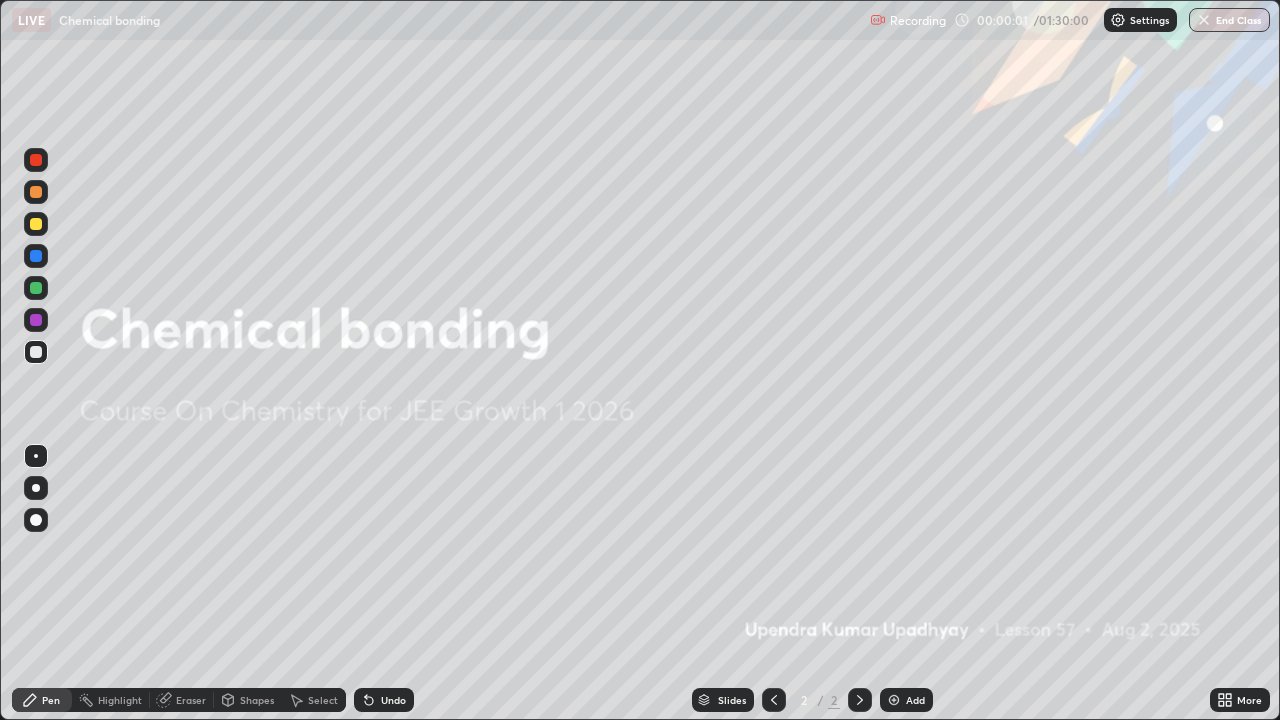 scroll, scrollTop: 99280, scrollLeft: 98720, axis: both 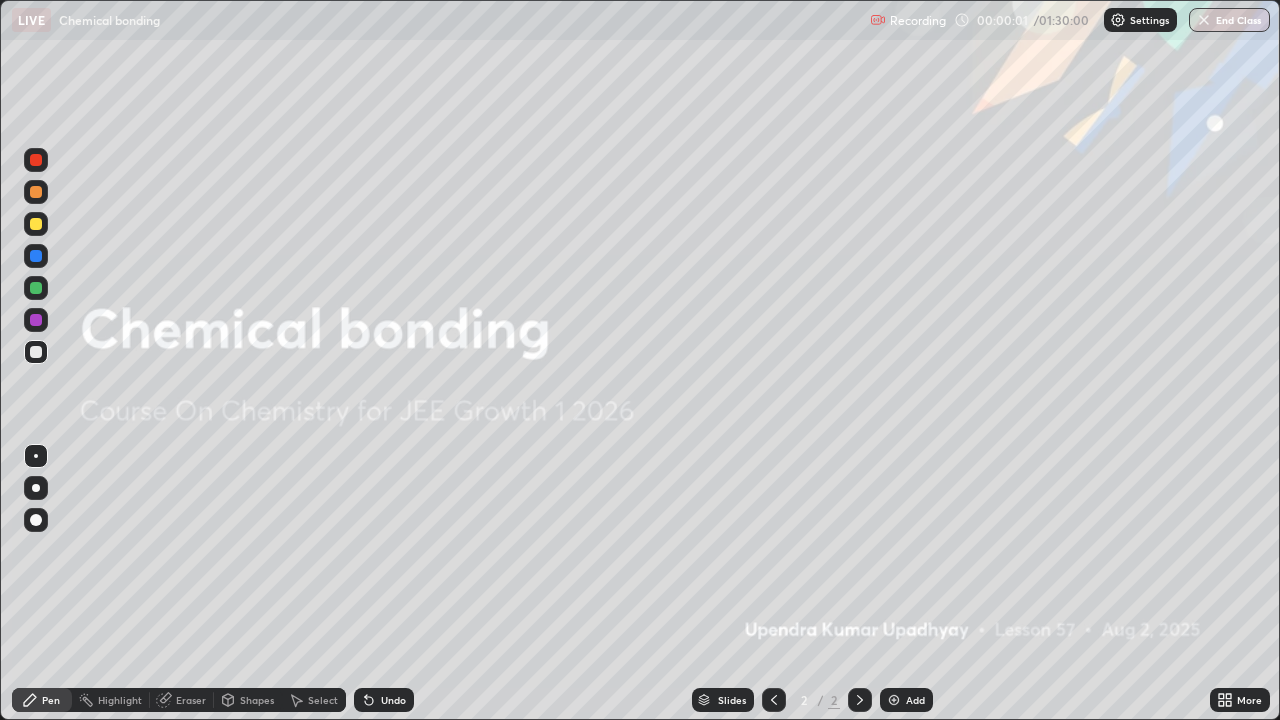 click on "Add" at bounding box center [906, 700] 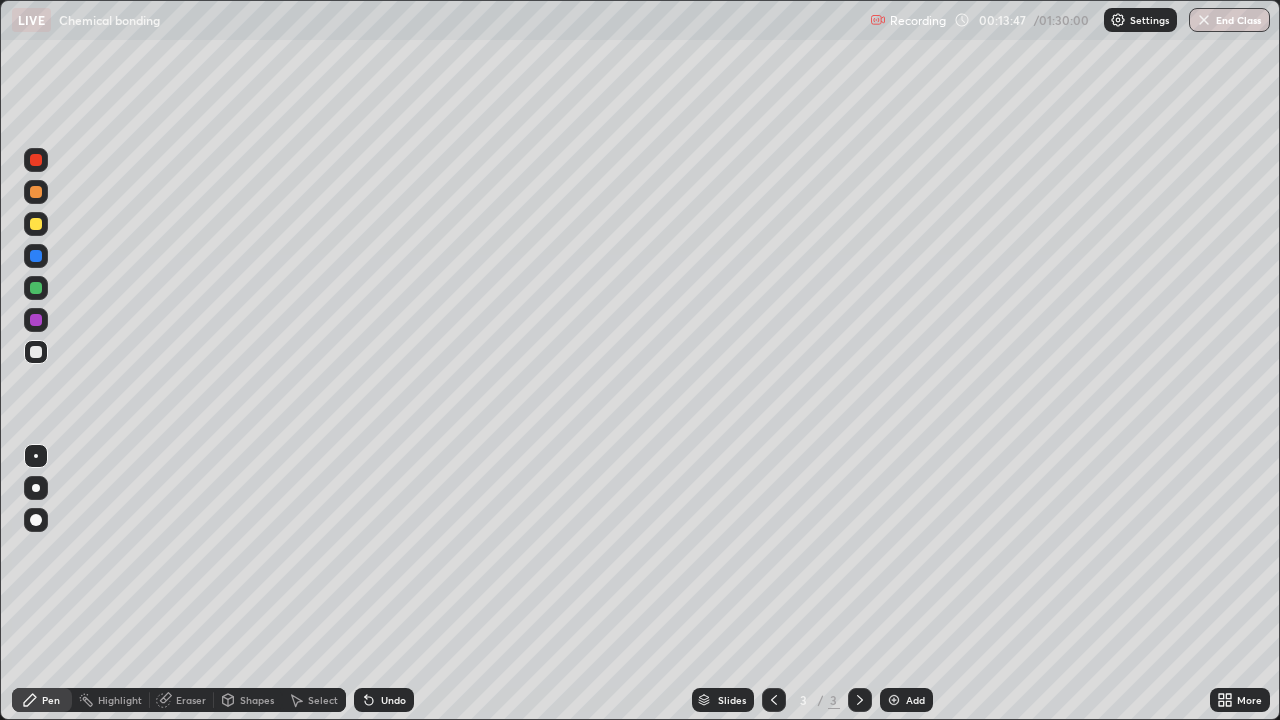 click on "Add" at bounding box center (915, 700) 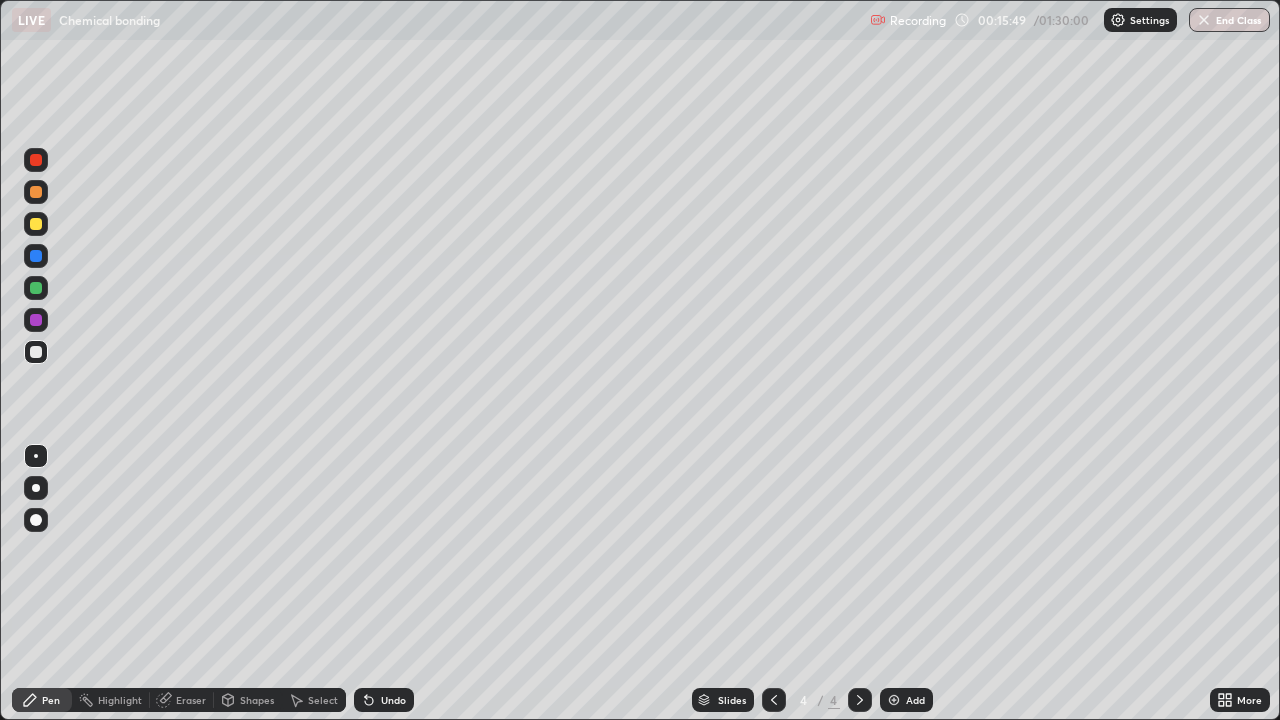 click 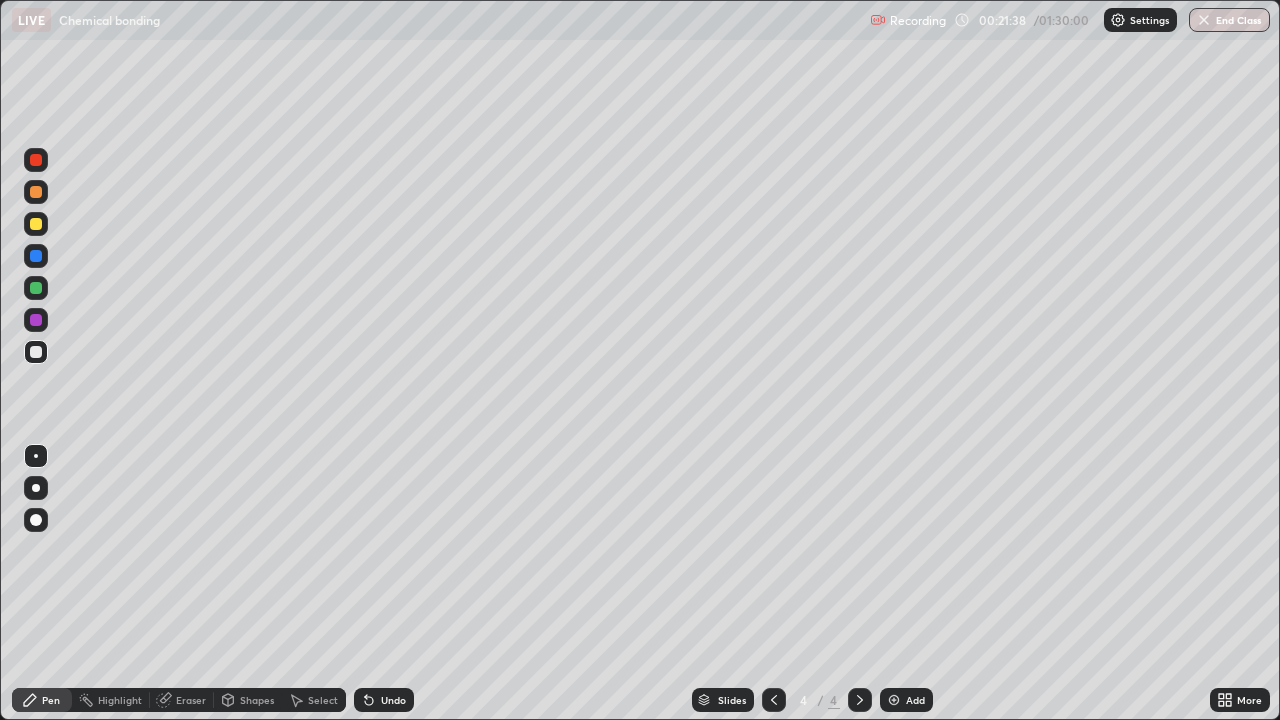 click at bounding box center [894, 700] 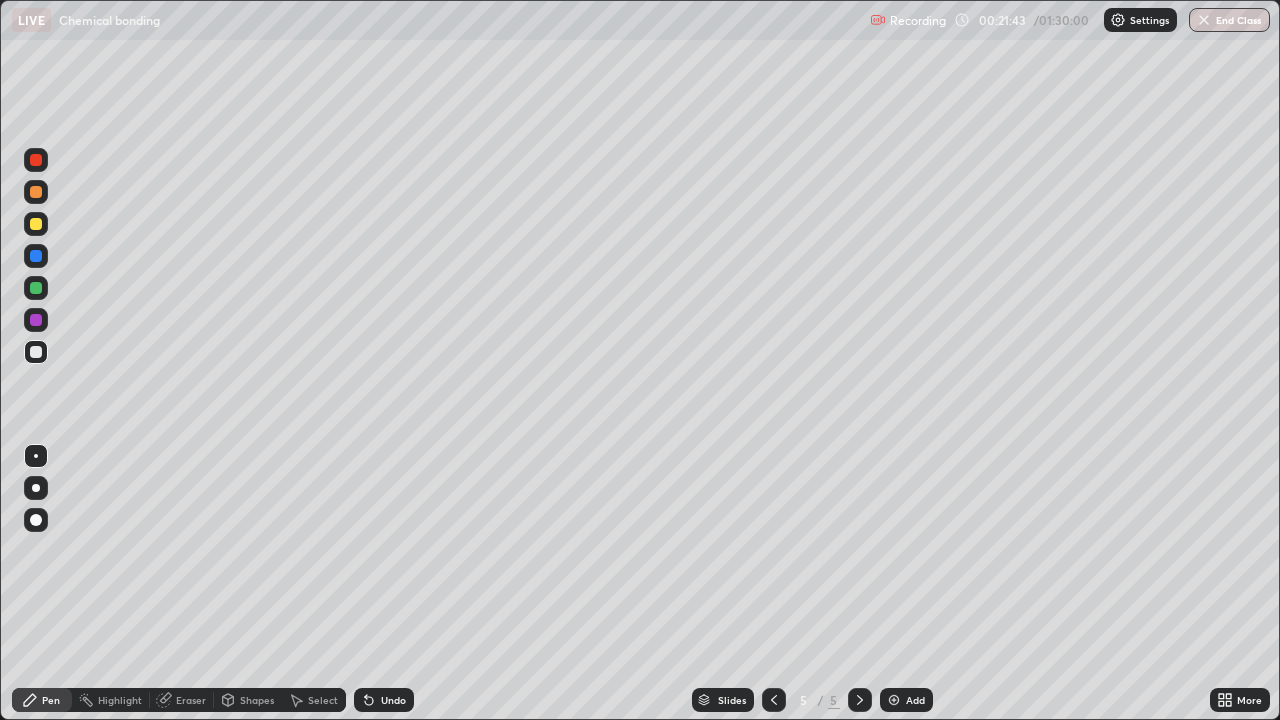 click on "Undo" at bounding box center (384, 700) 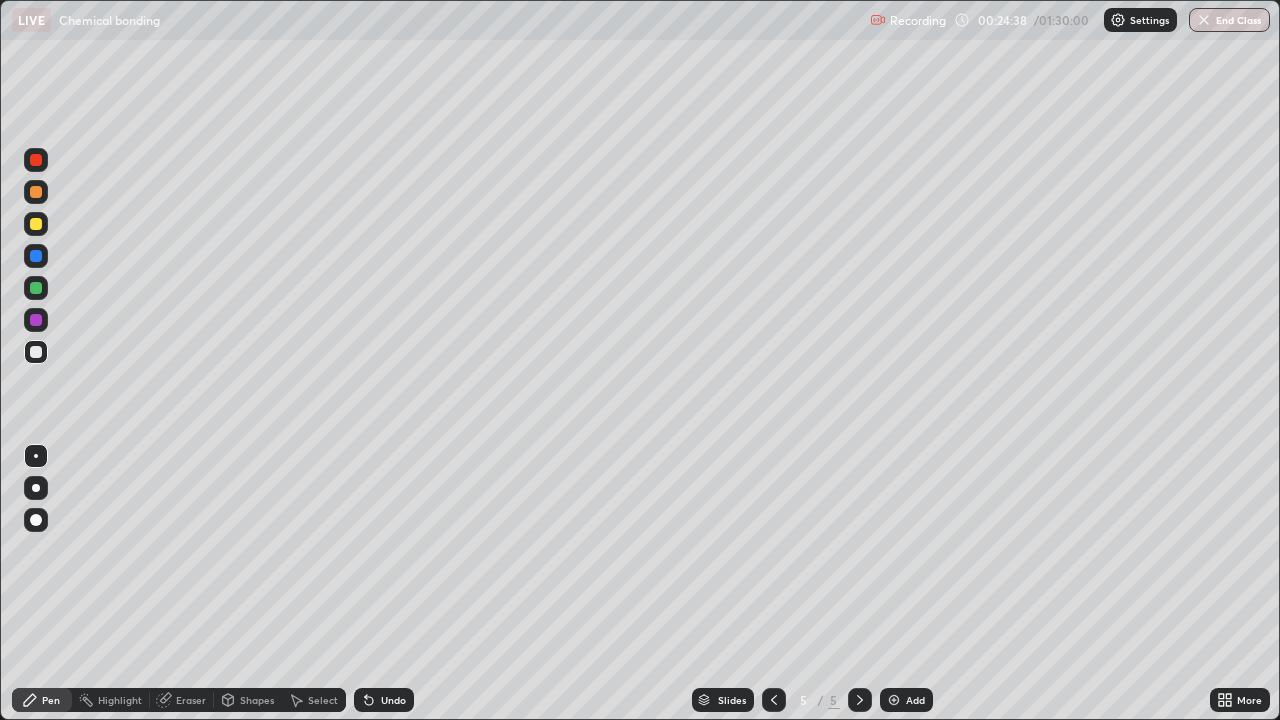 click 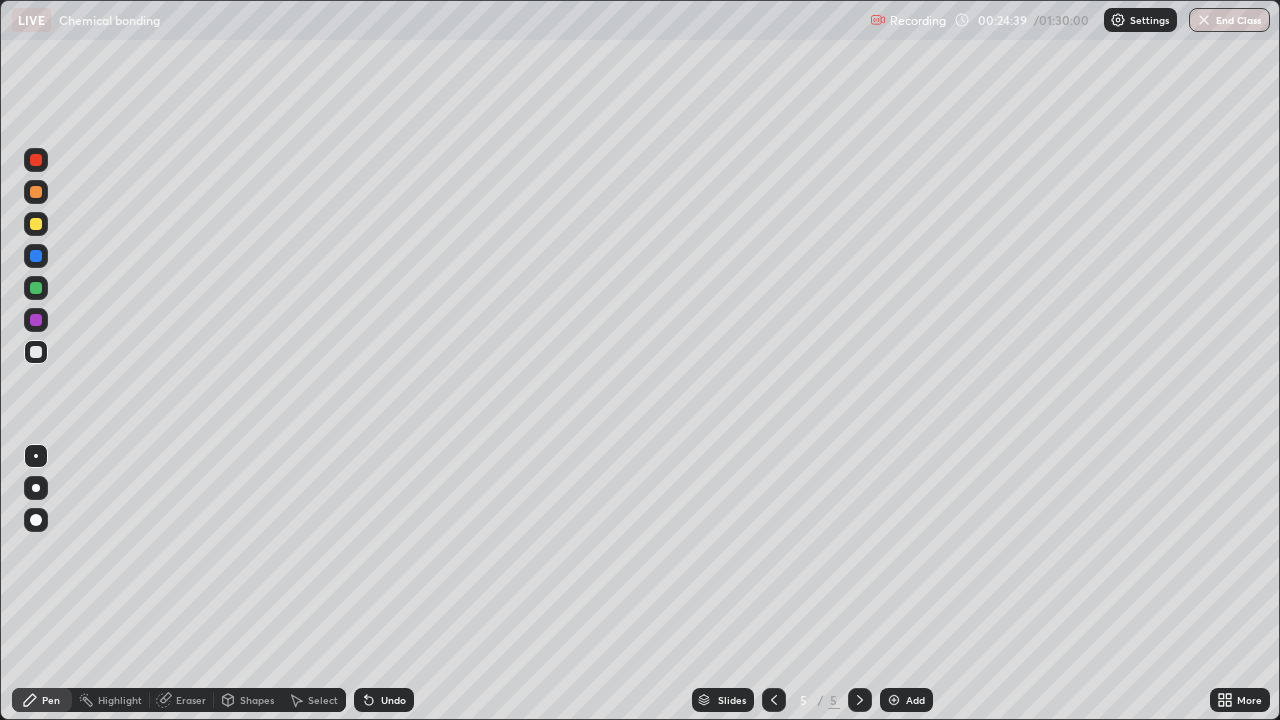 click 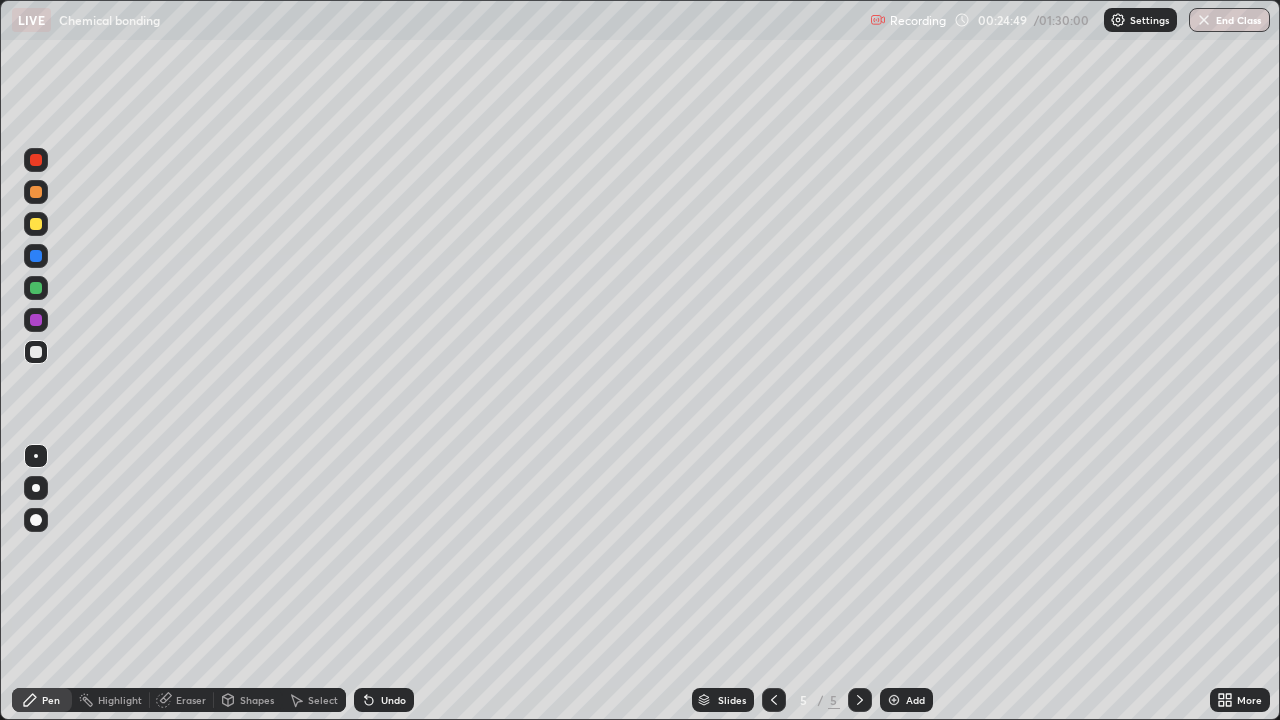 click on "Undo" at bounding box center [393, 700] 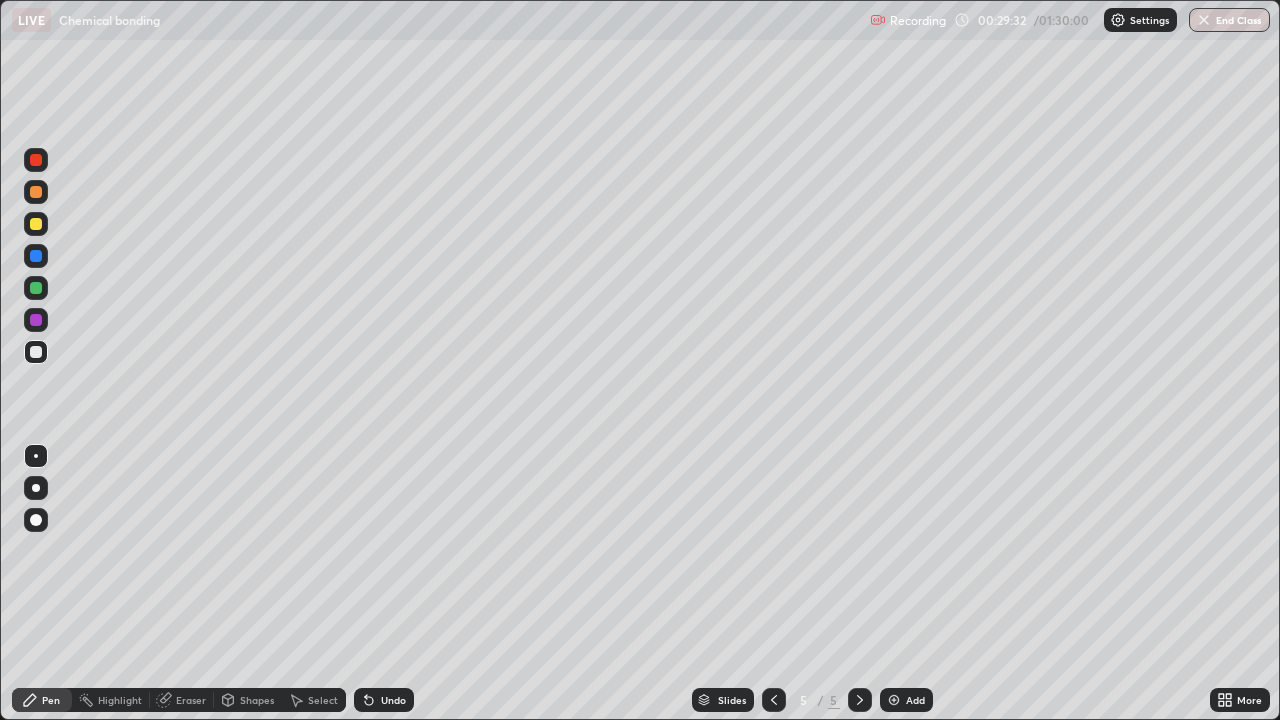 click at bounding box center [894, 700] 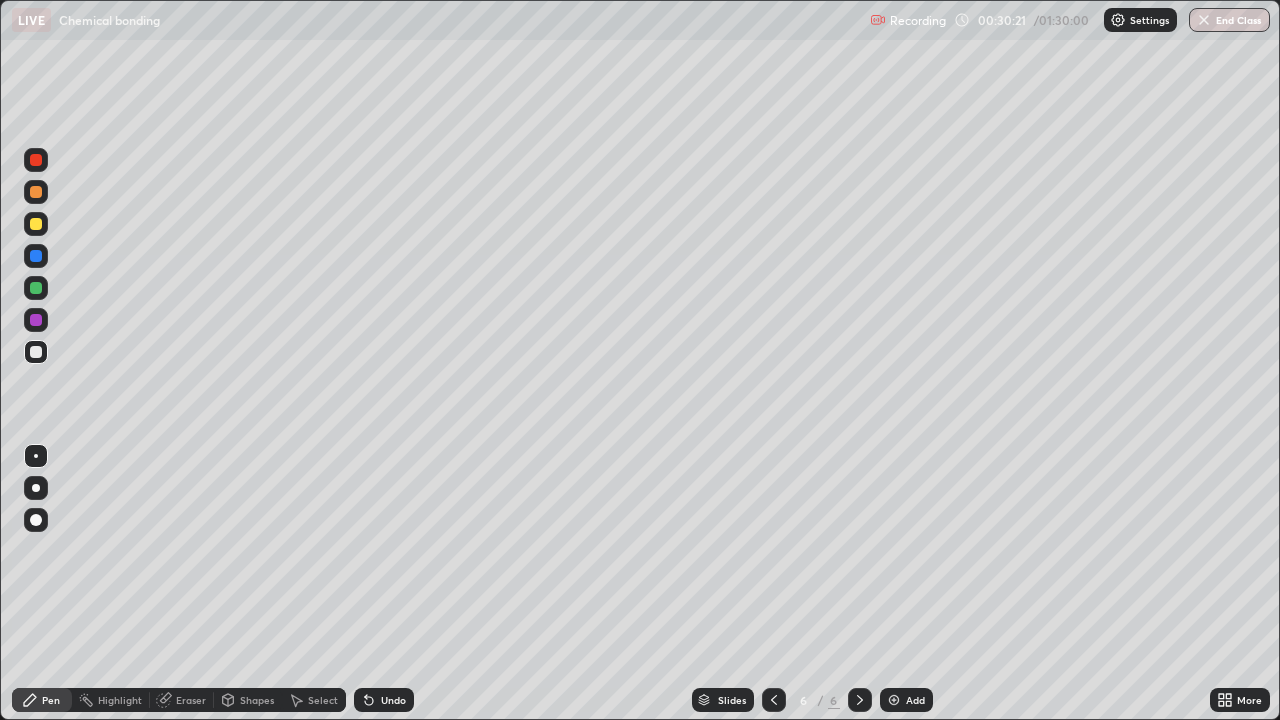 click 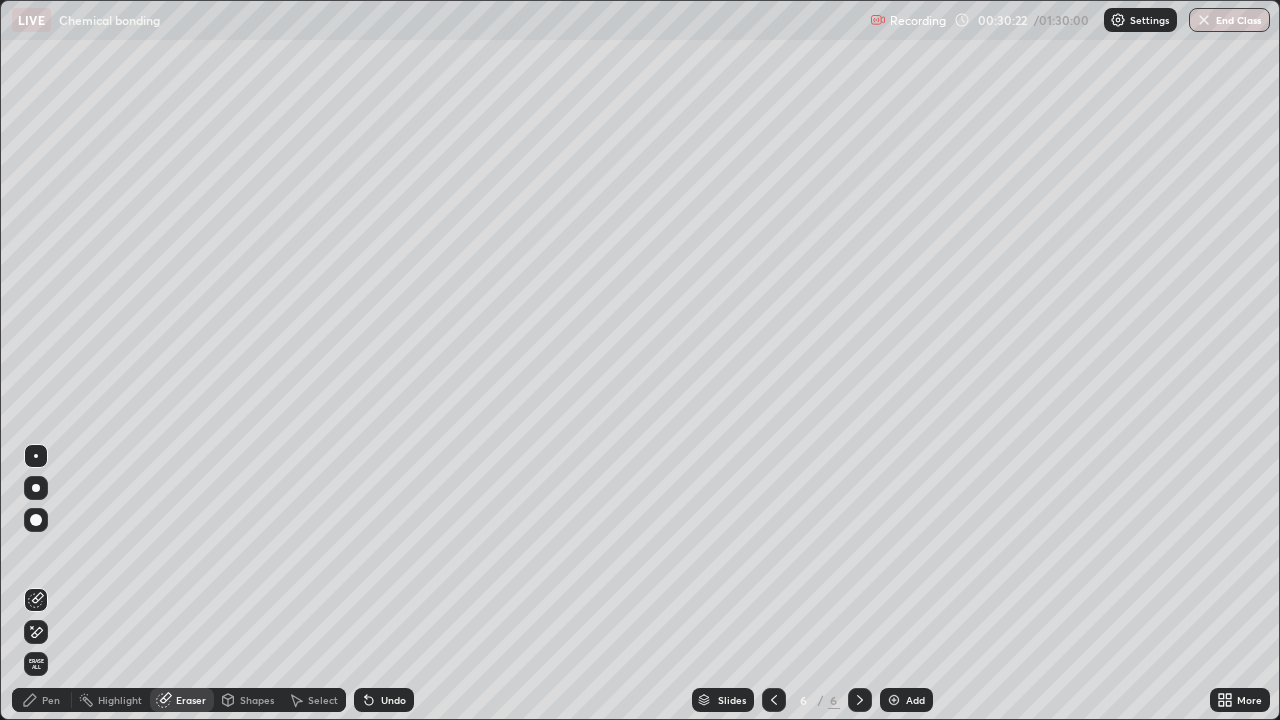 click 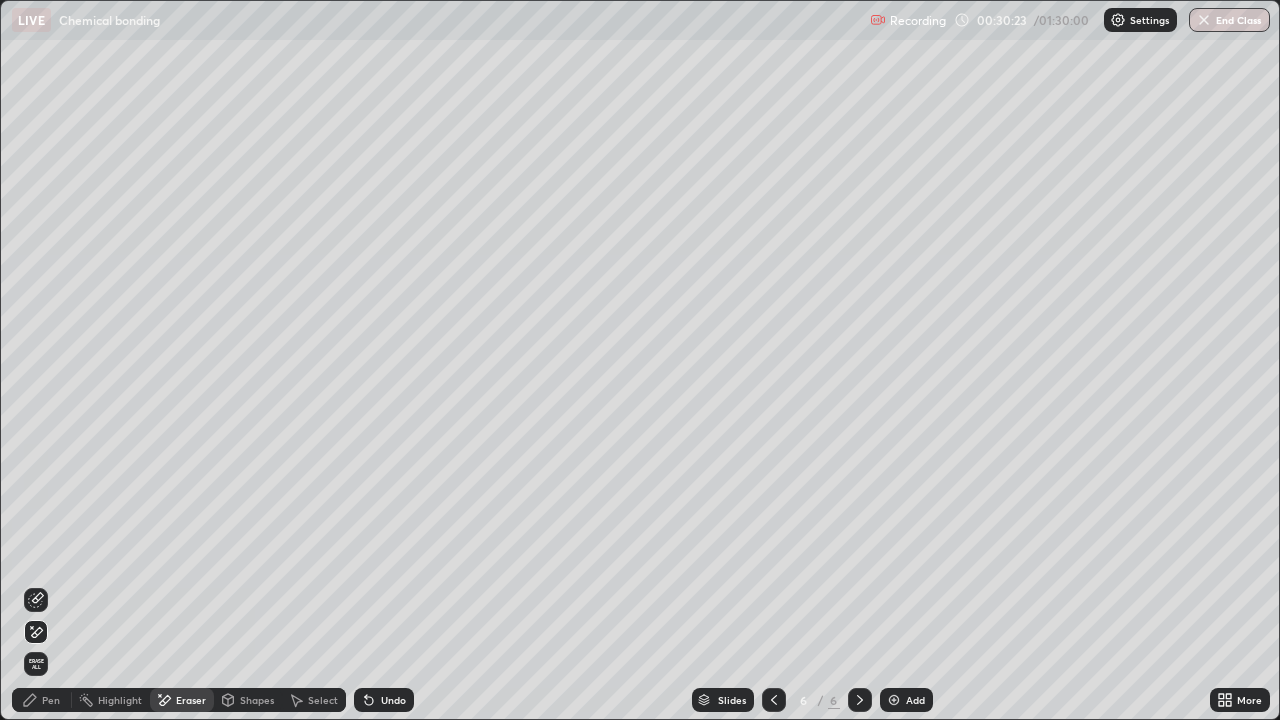 click on "Erase all" at bounding box center [36, 664] 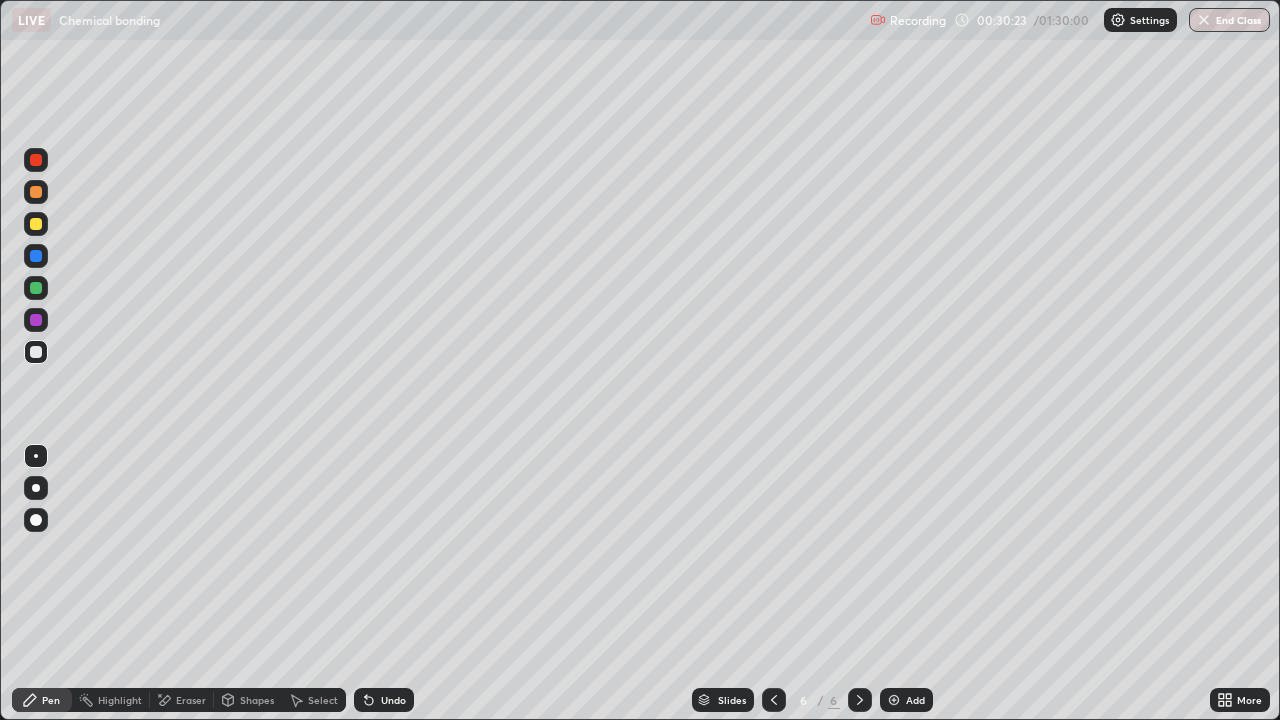 click 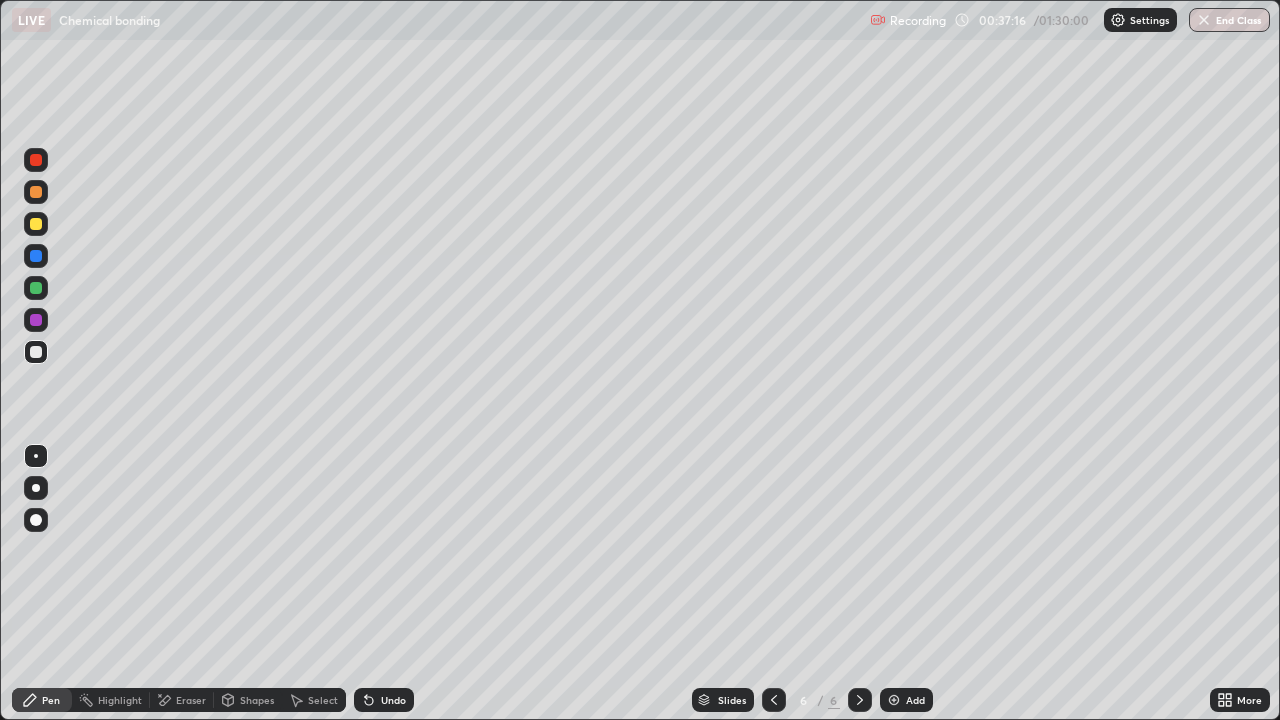 click on "Eraser" at bounding box center (182, 700) 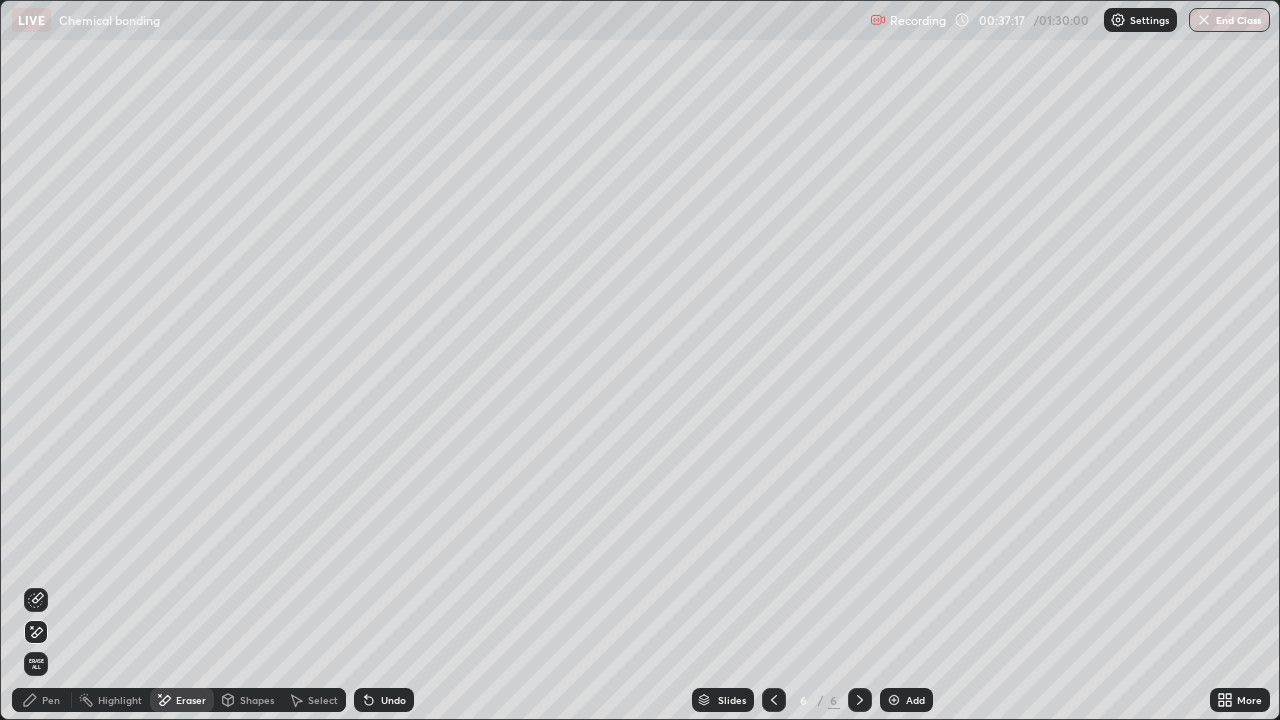 click on "Erase all" at bounding box center (36, 664) 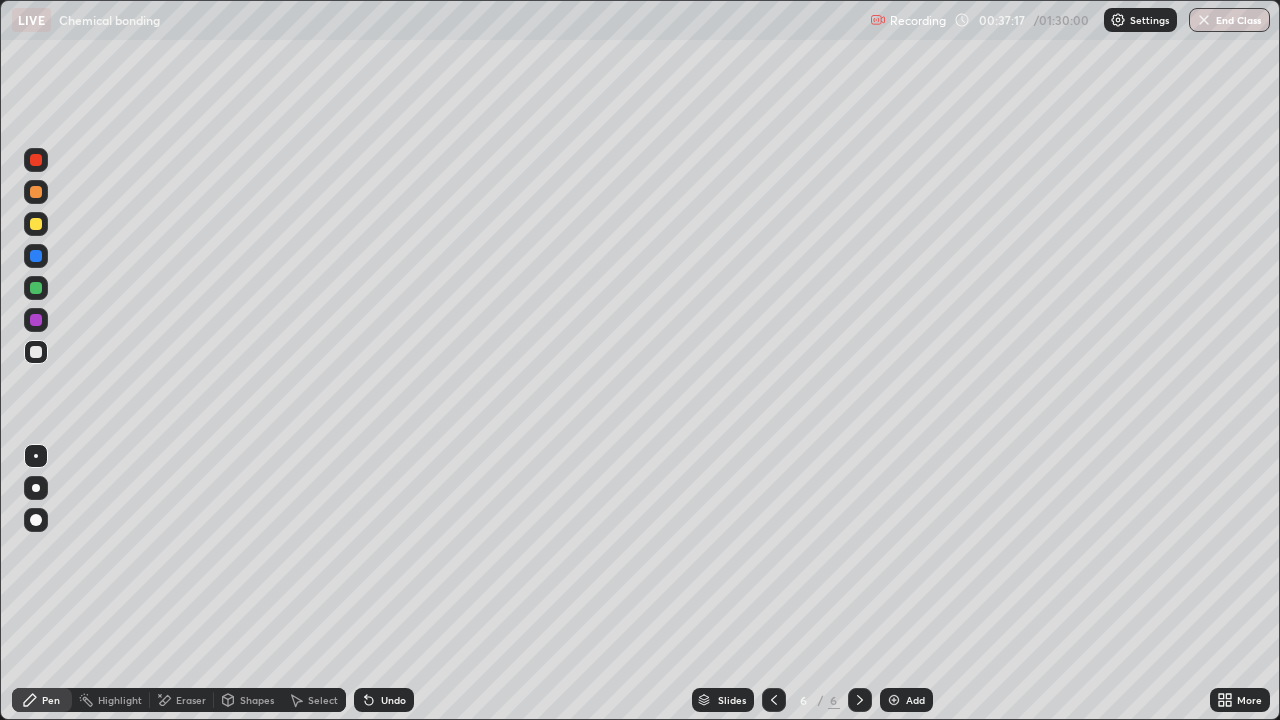 click on "Pen" at bounding box center (51, 700) 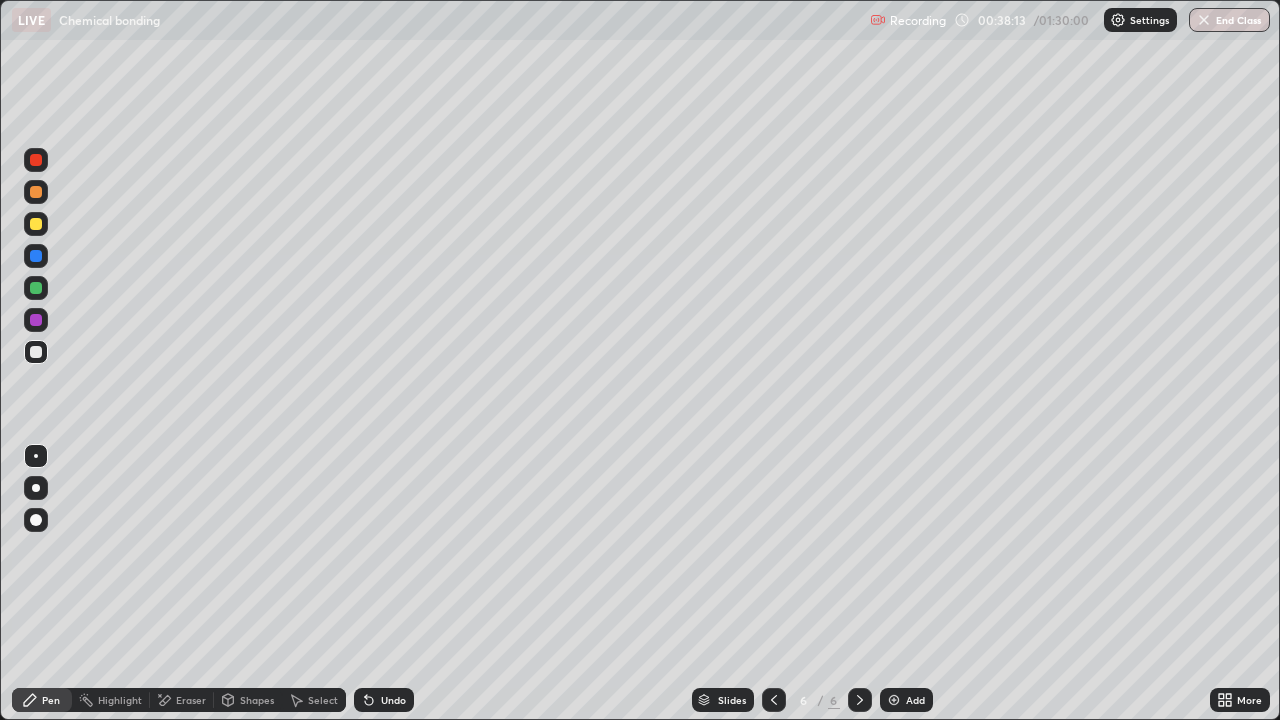 click at bounding box center [36, 288] 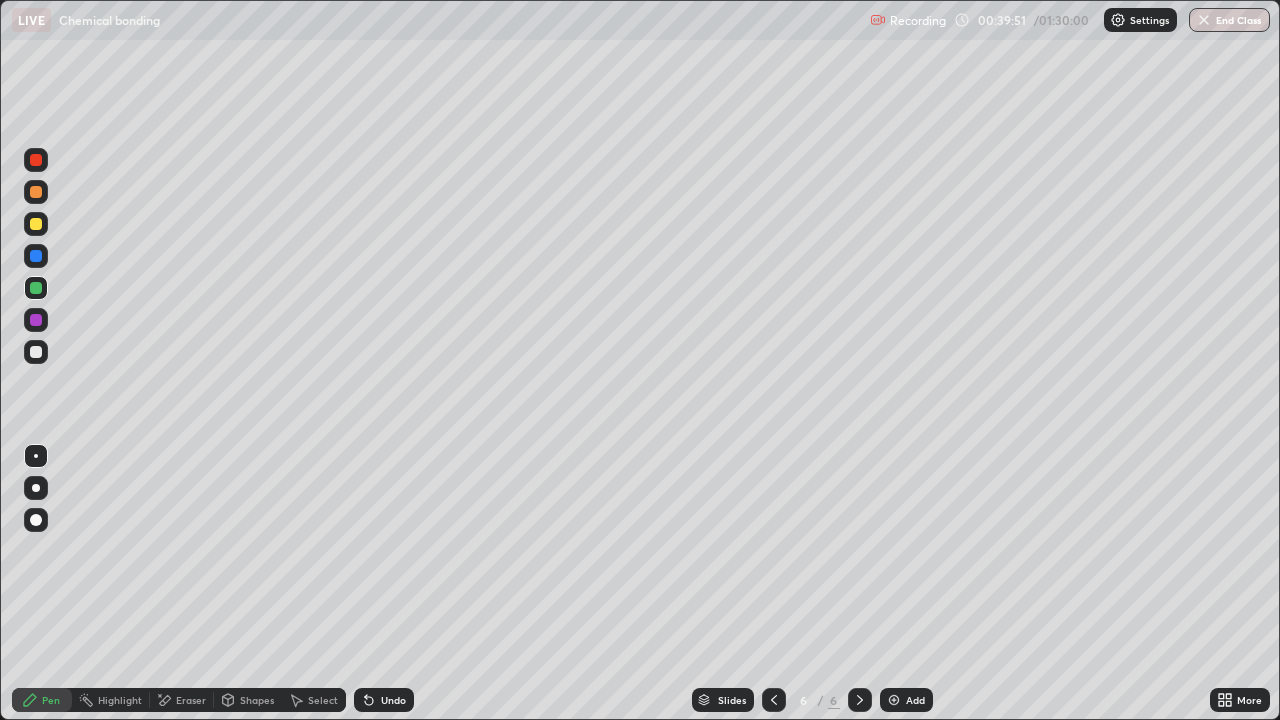 click at bounding box center (36, 320) 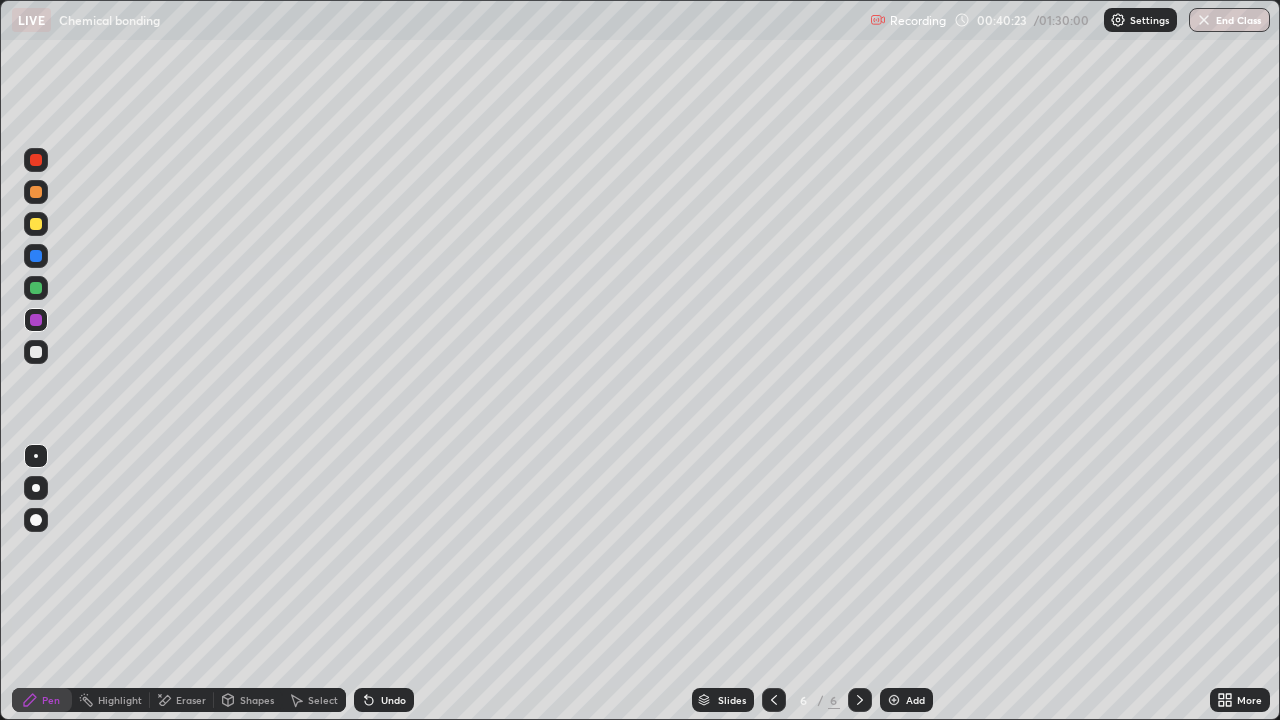 click at bounding box center (36, 224) 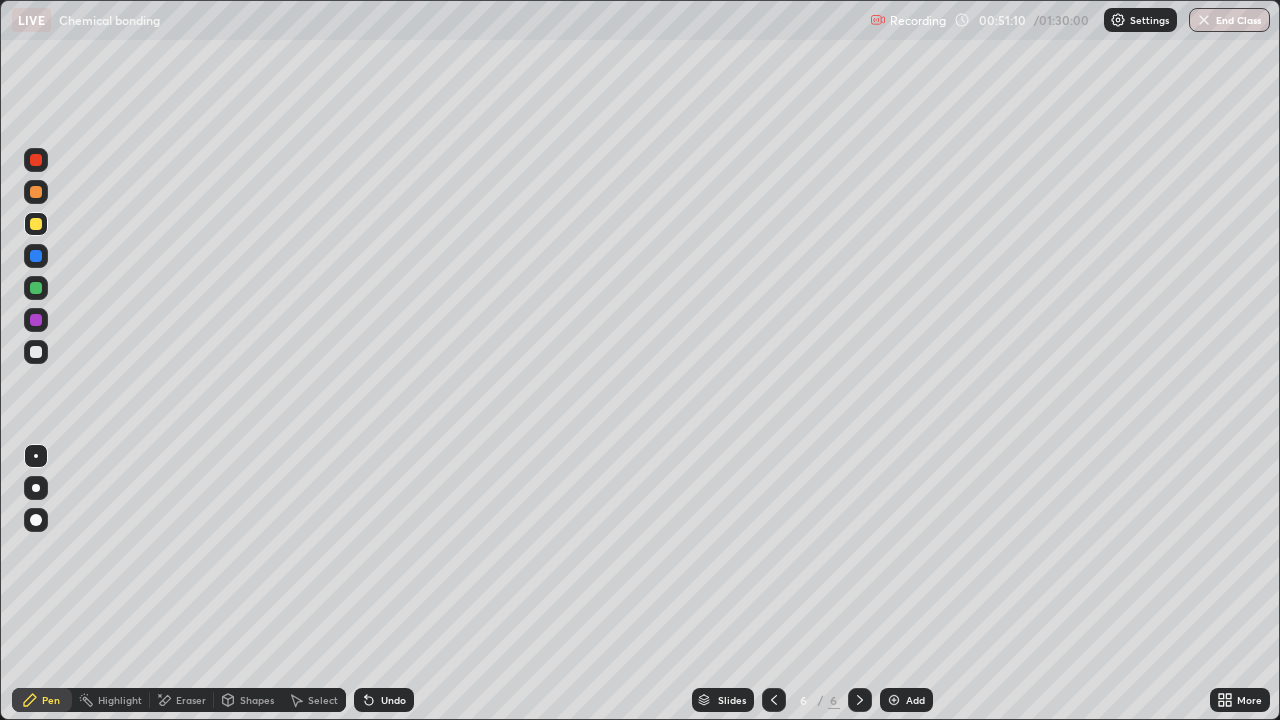 click on "Add" at bounding box center [906, 700] 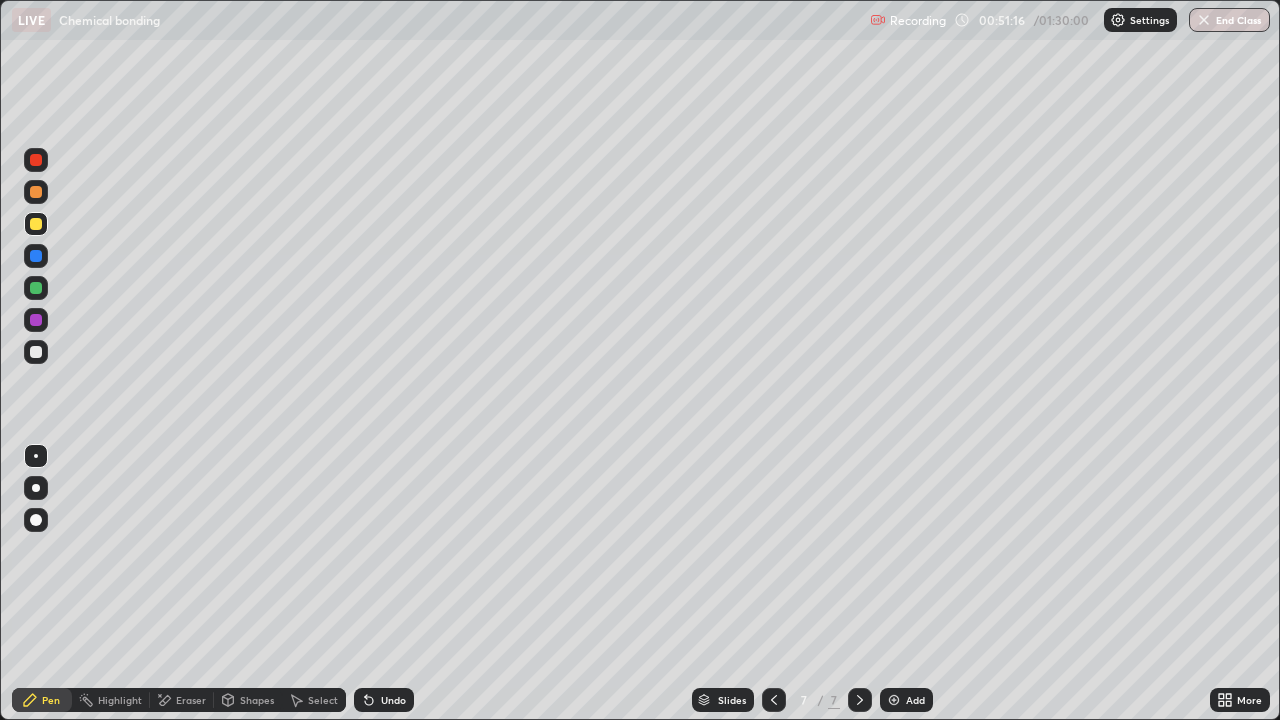 click 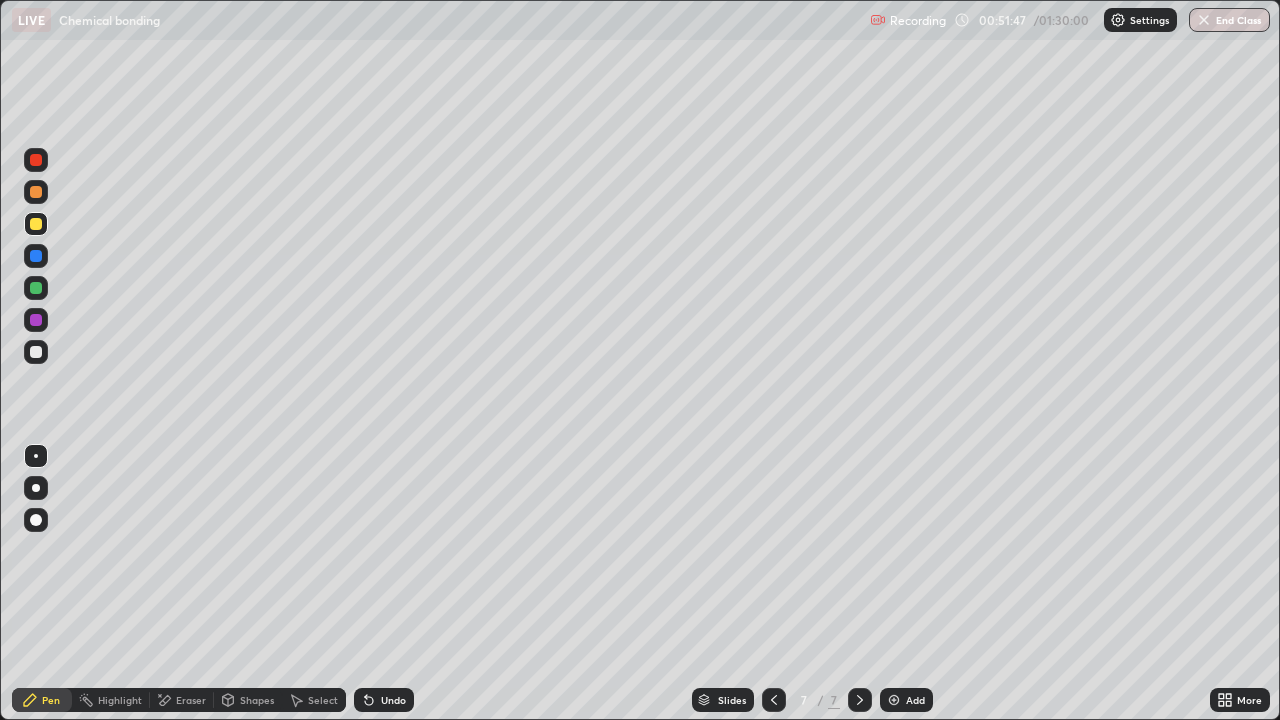 click at bounding box center (36, 256) 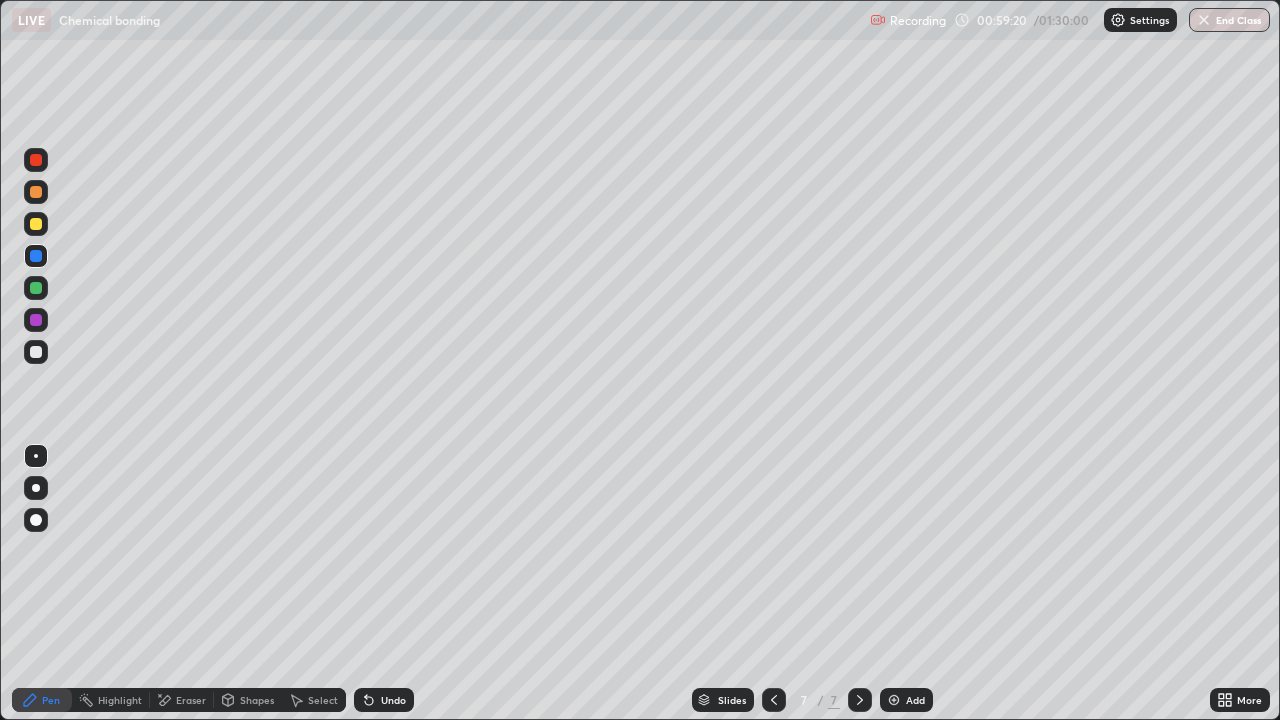 click at bounding box center (36, 352) 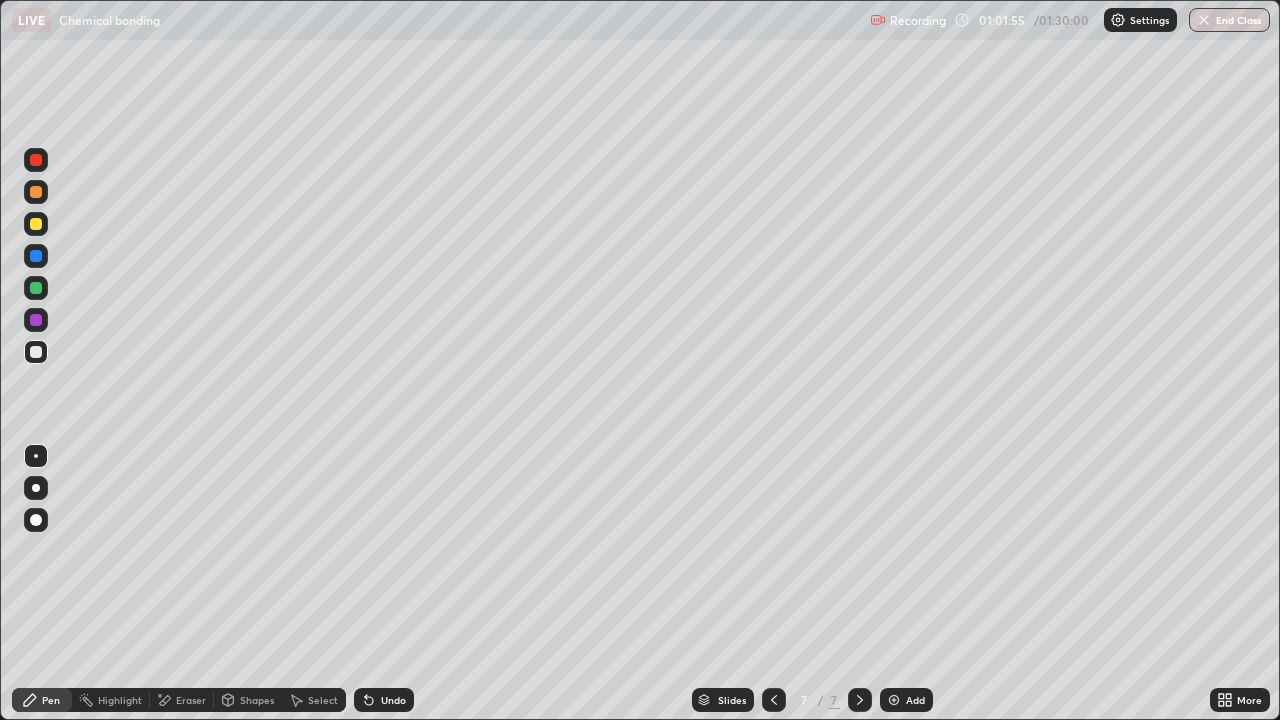 click on "Undo" at bounding box center (393, 700) 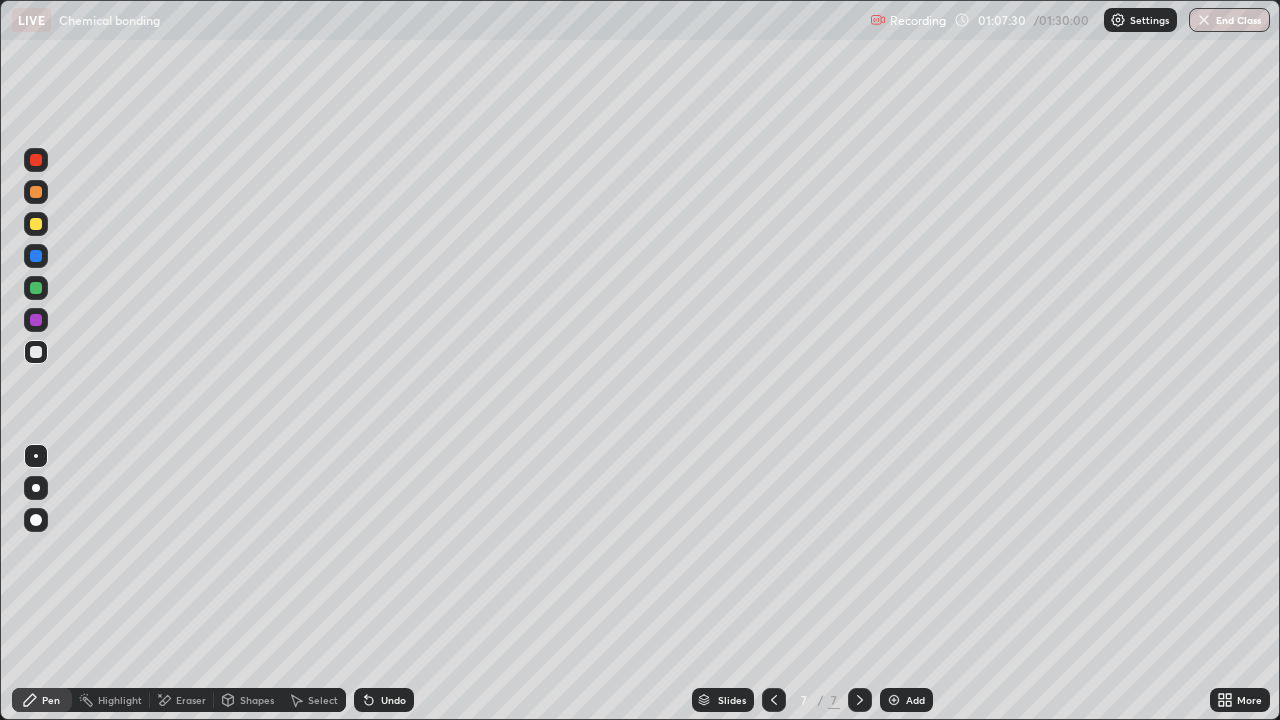 click on "Add" at bounding box center (906, 700) 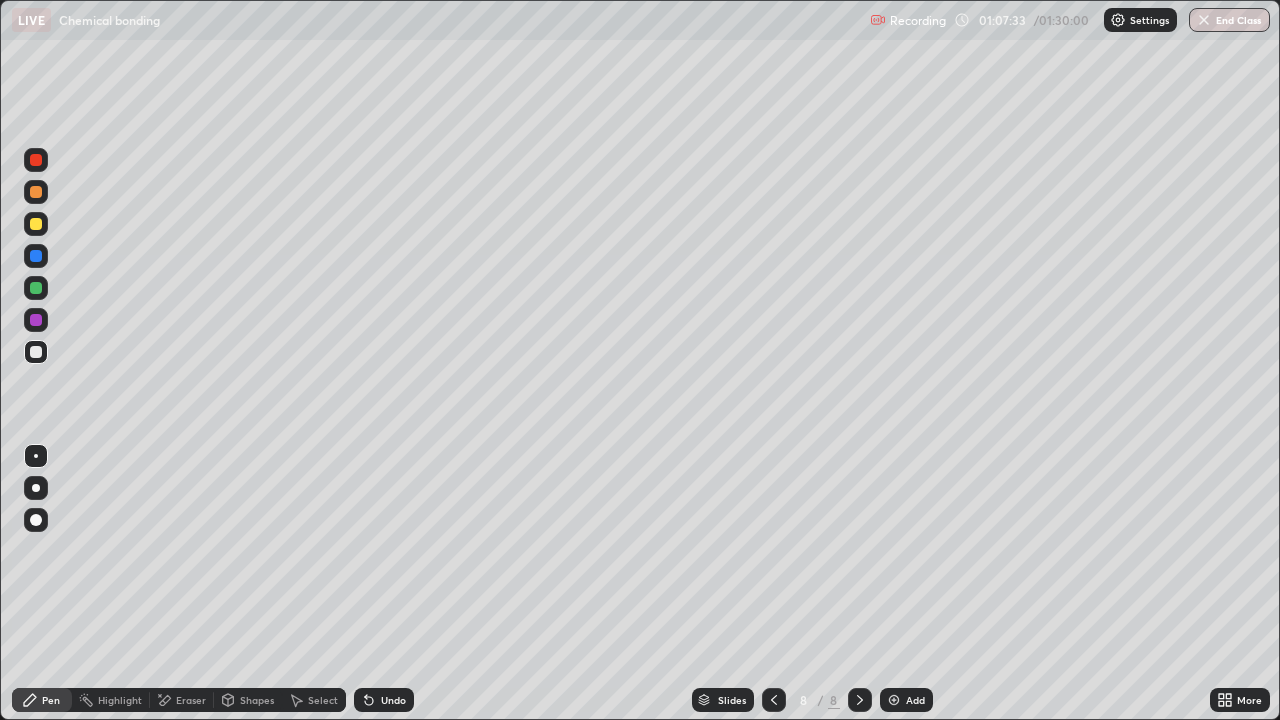 click at bounding box center [36, 288] 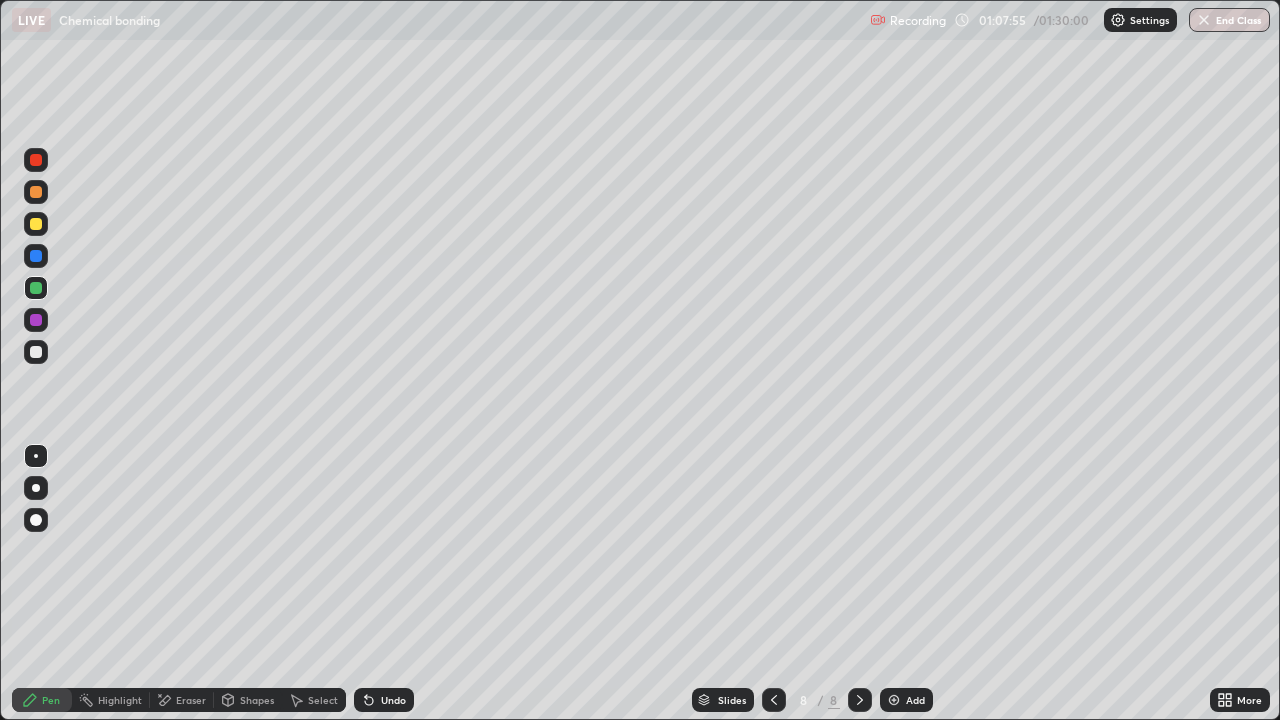 click at bounding box center [36, 288] 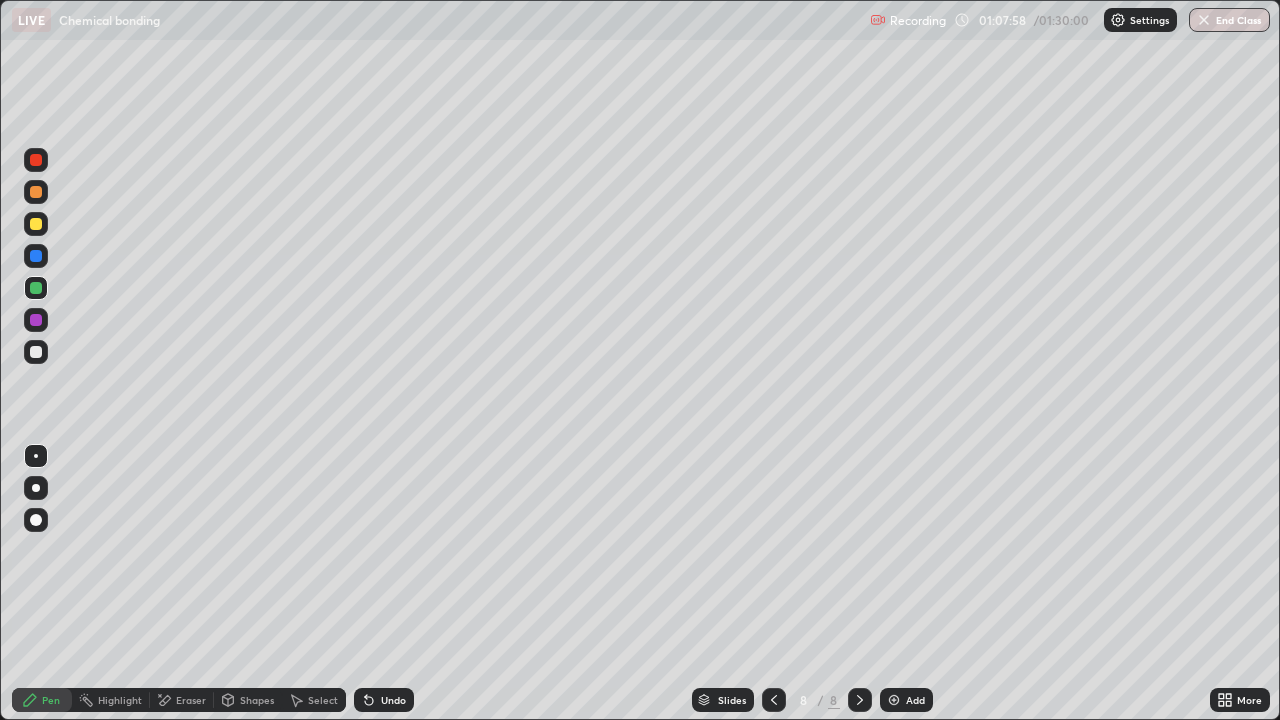 click at bounding box center [36, 320] 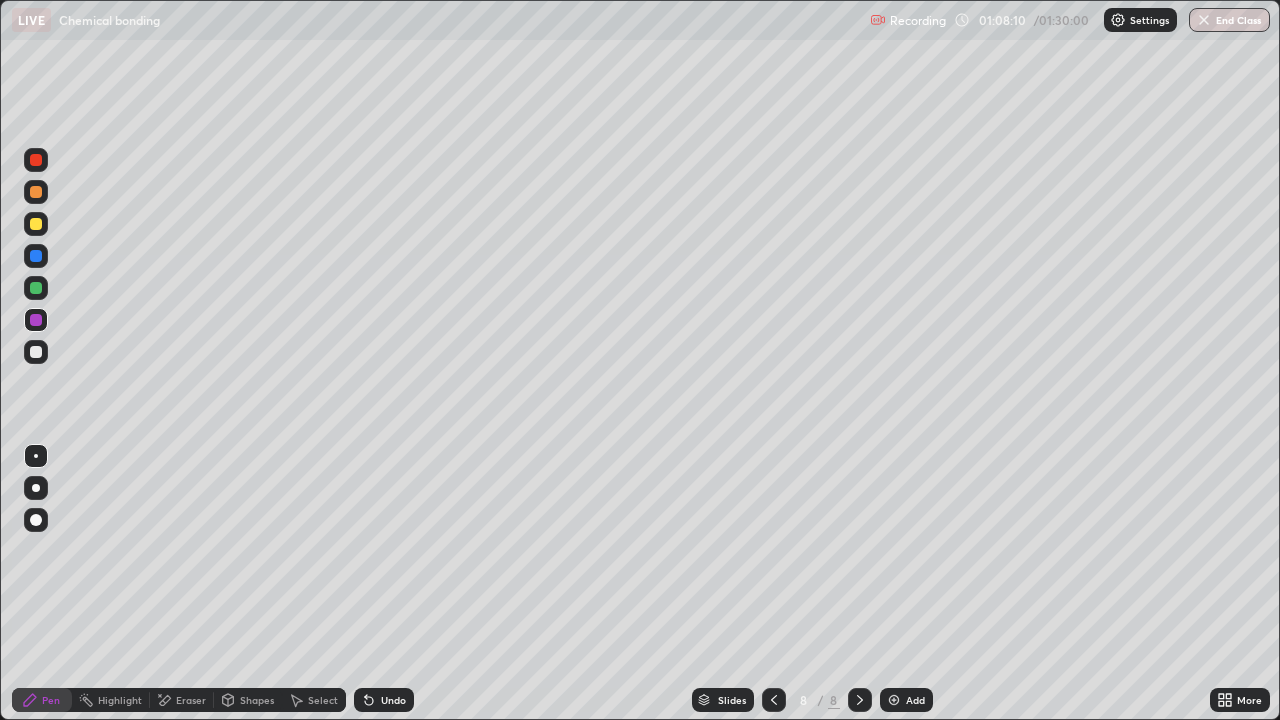 click at bounding box center [36, 288] 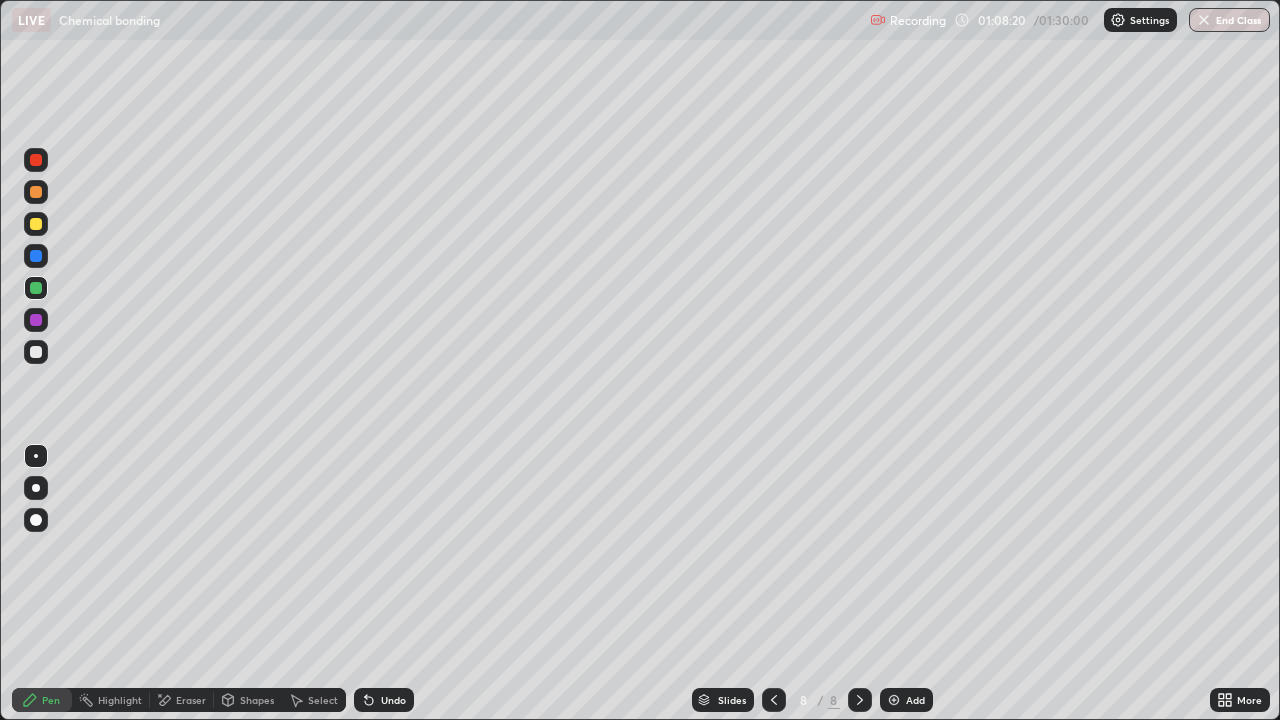 click at bounding box center [36, 320] 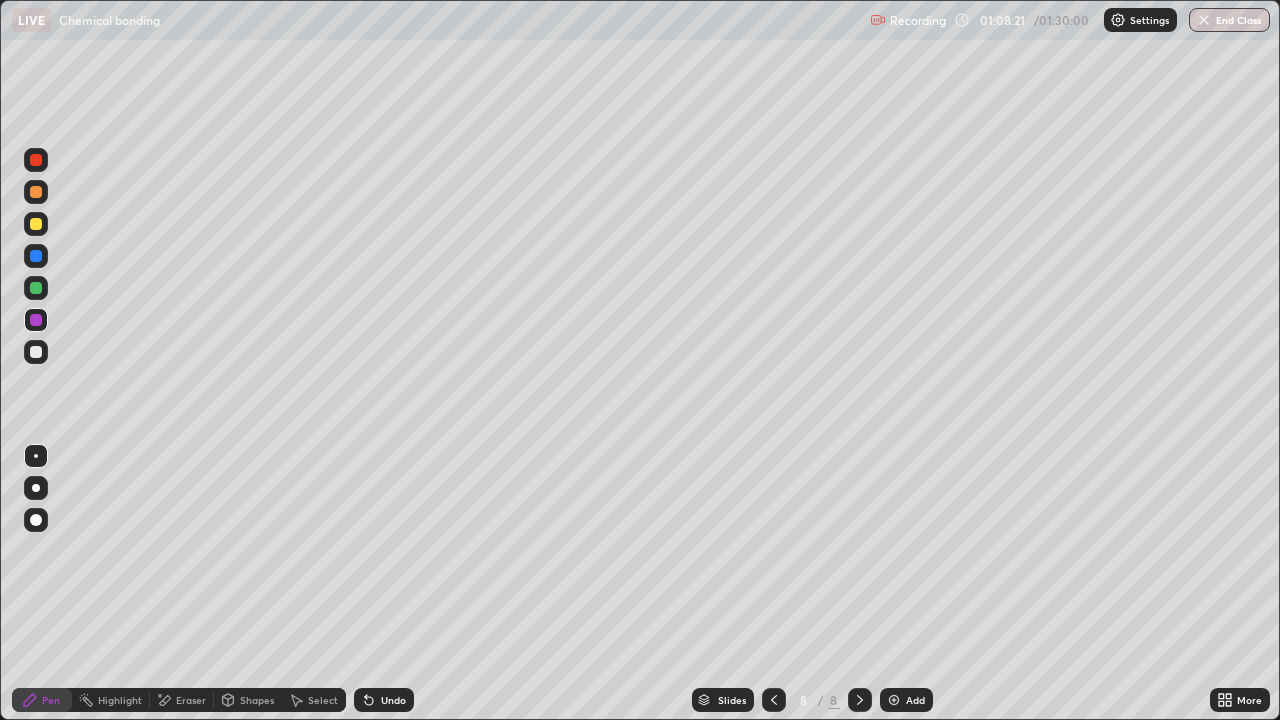 click at bounding box center (36, 352) 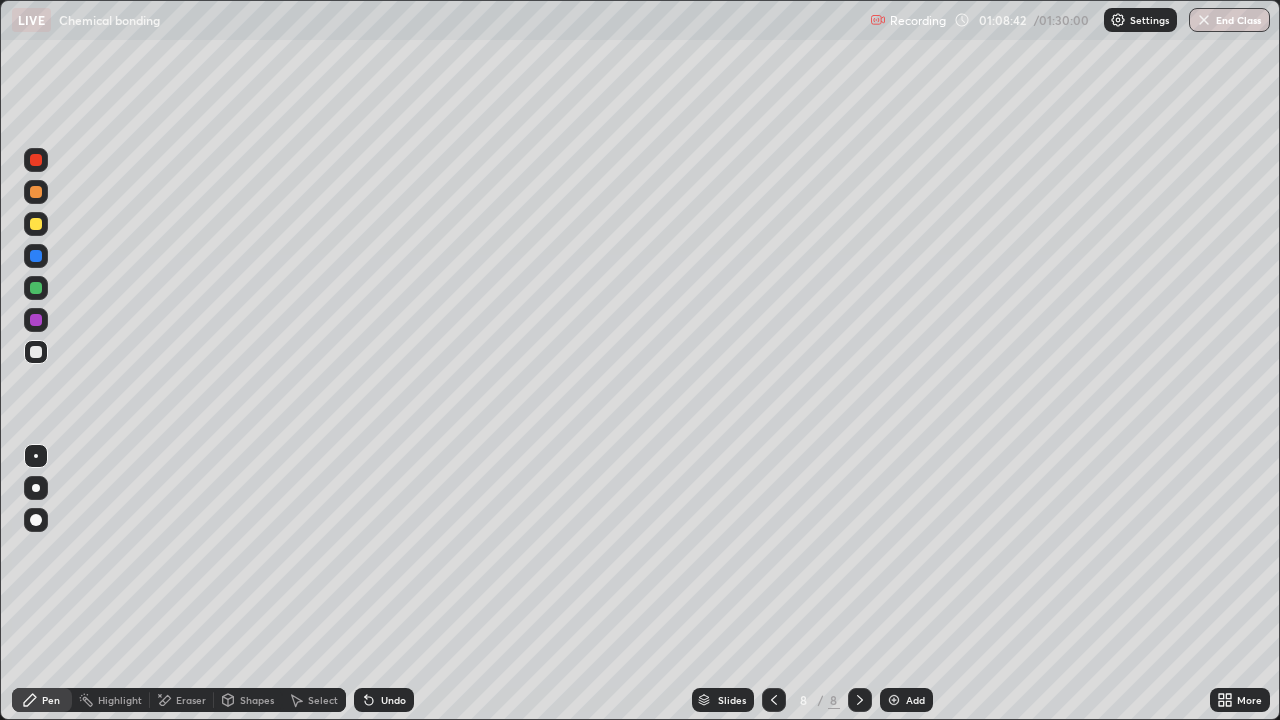 click at bounding box center [36, 288] 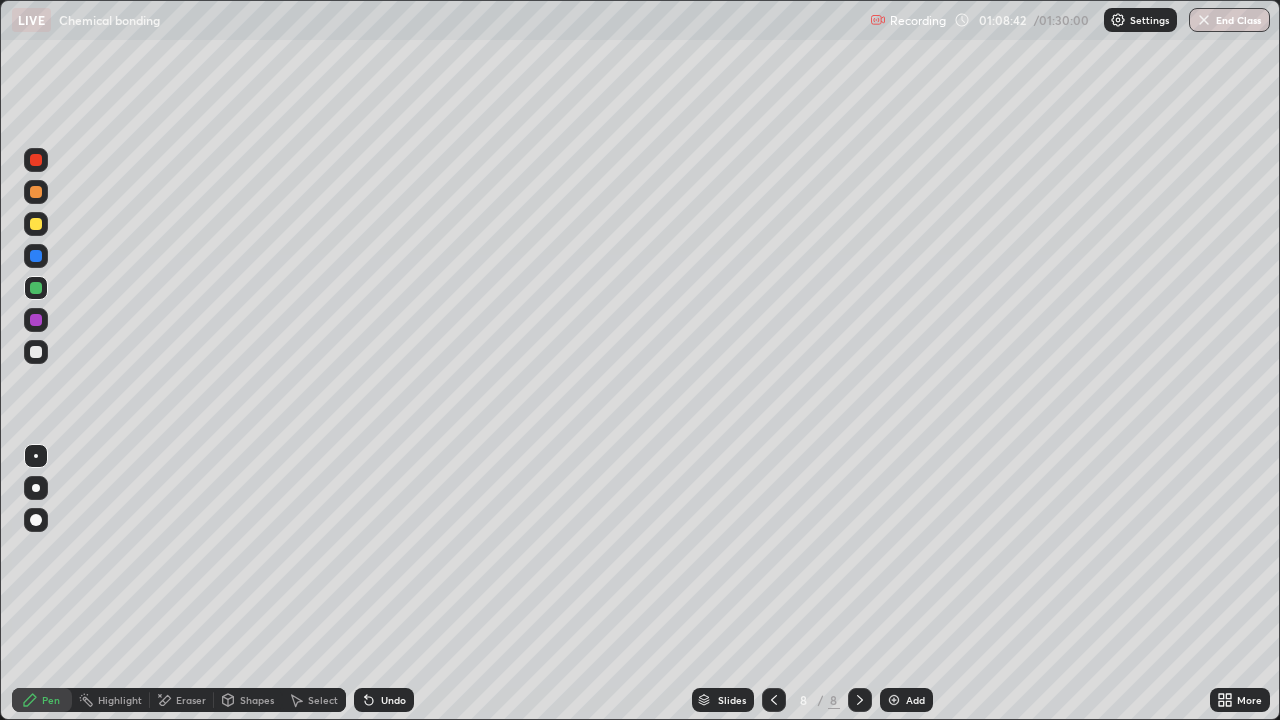 click at bounding box center [36, 352] 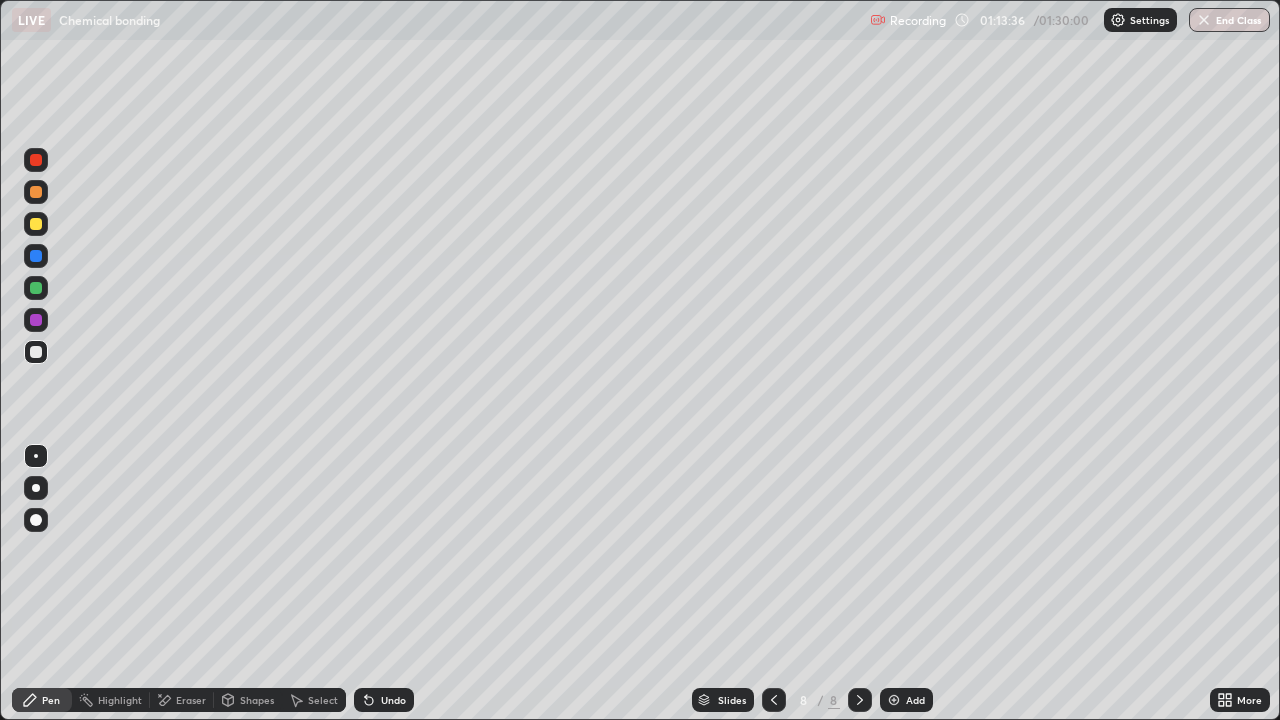 click on "Add" at bounding box center [915, 700] 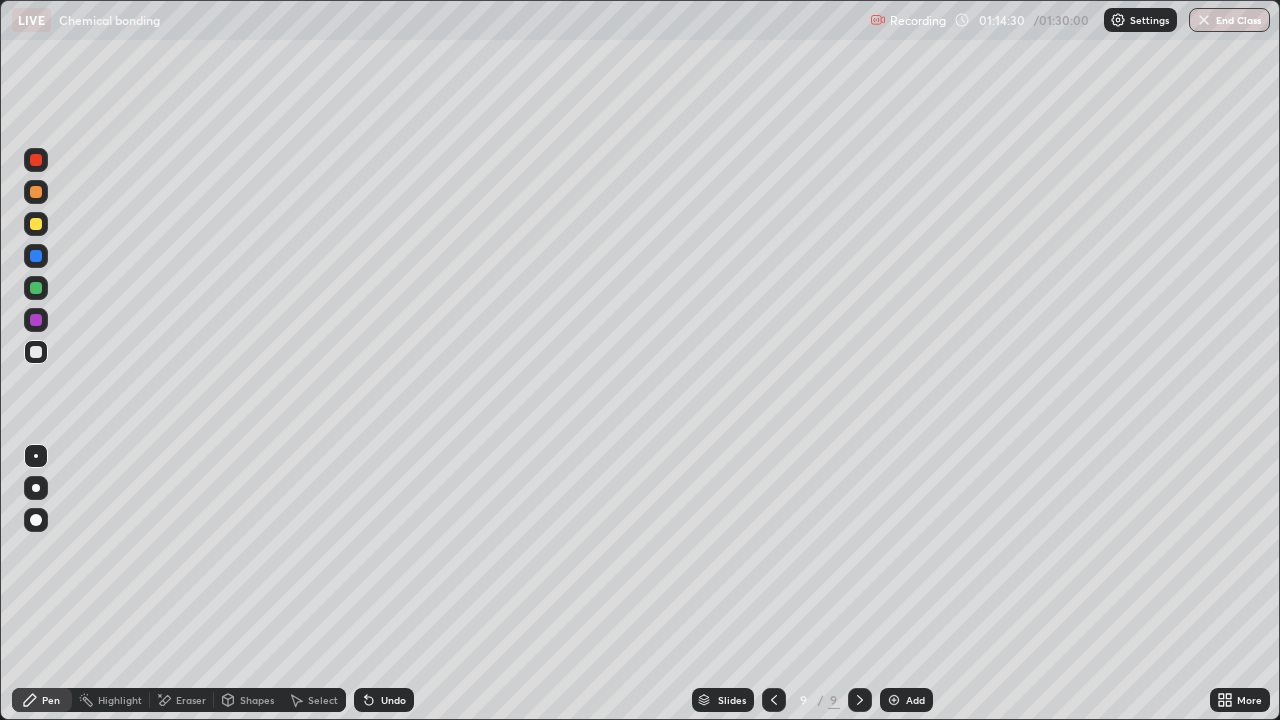 click on "Undo" at bounding box center (384, 700) 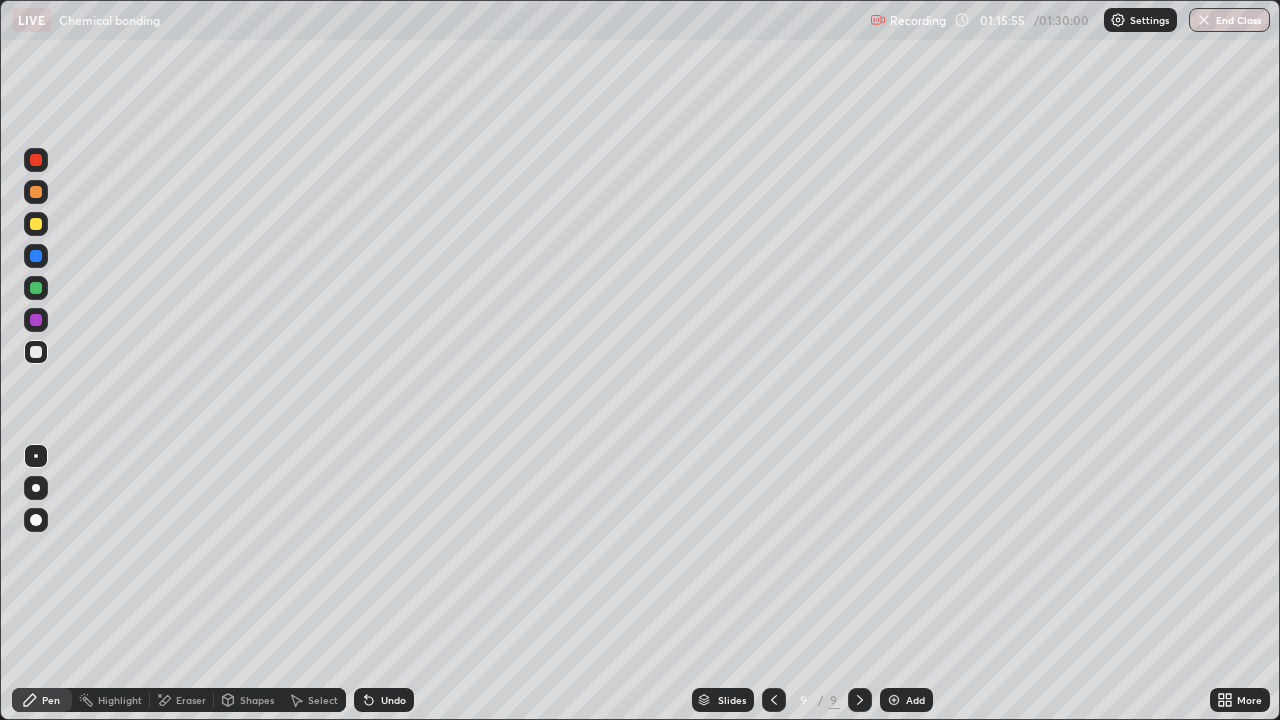 click on "Undo" at bounding box center (384, 700) 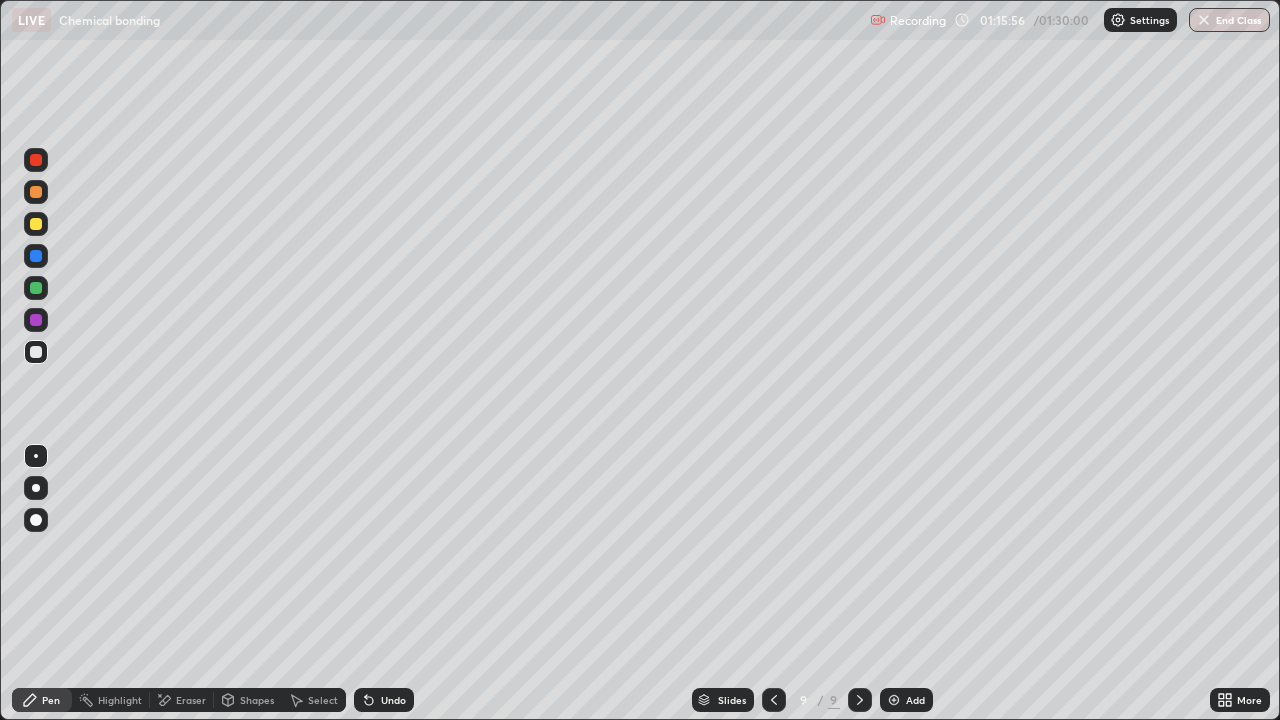 click on "Undo" at bounding box center [393, 700] 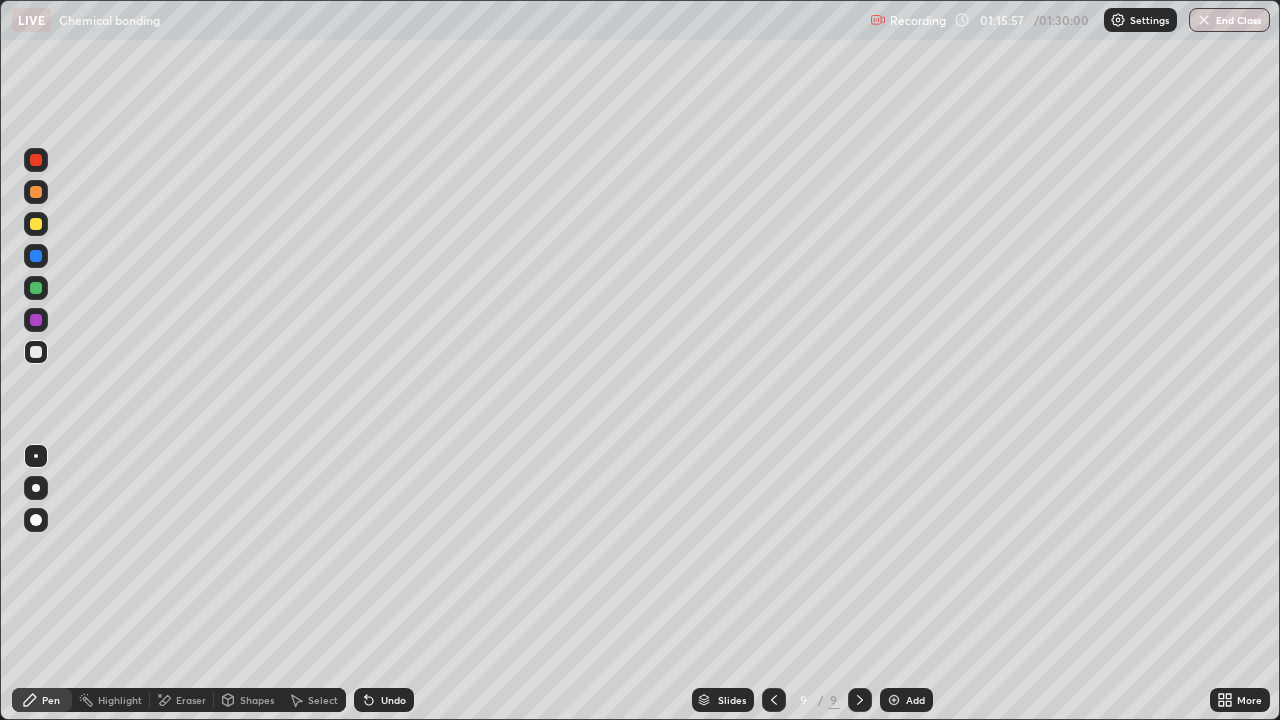 click on "Undo" at bounding box center (393, 700) 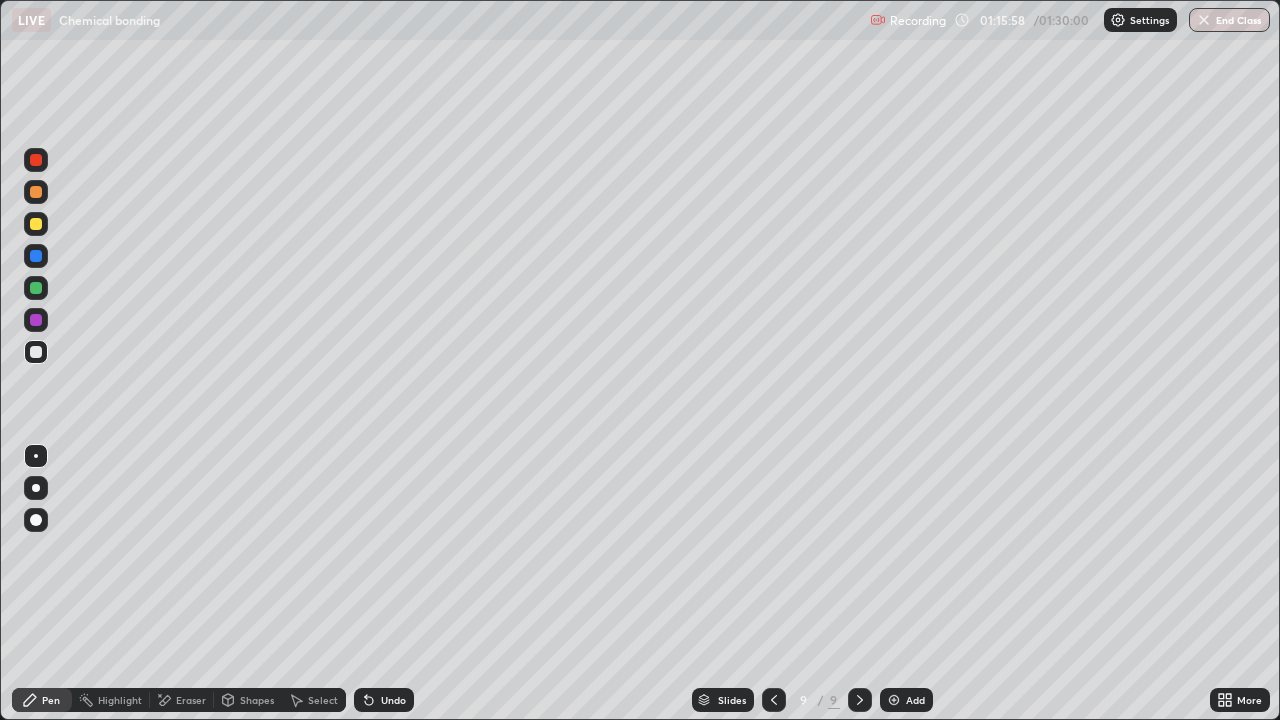 click on "Undo" at bounding box center [393, 700] 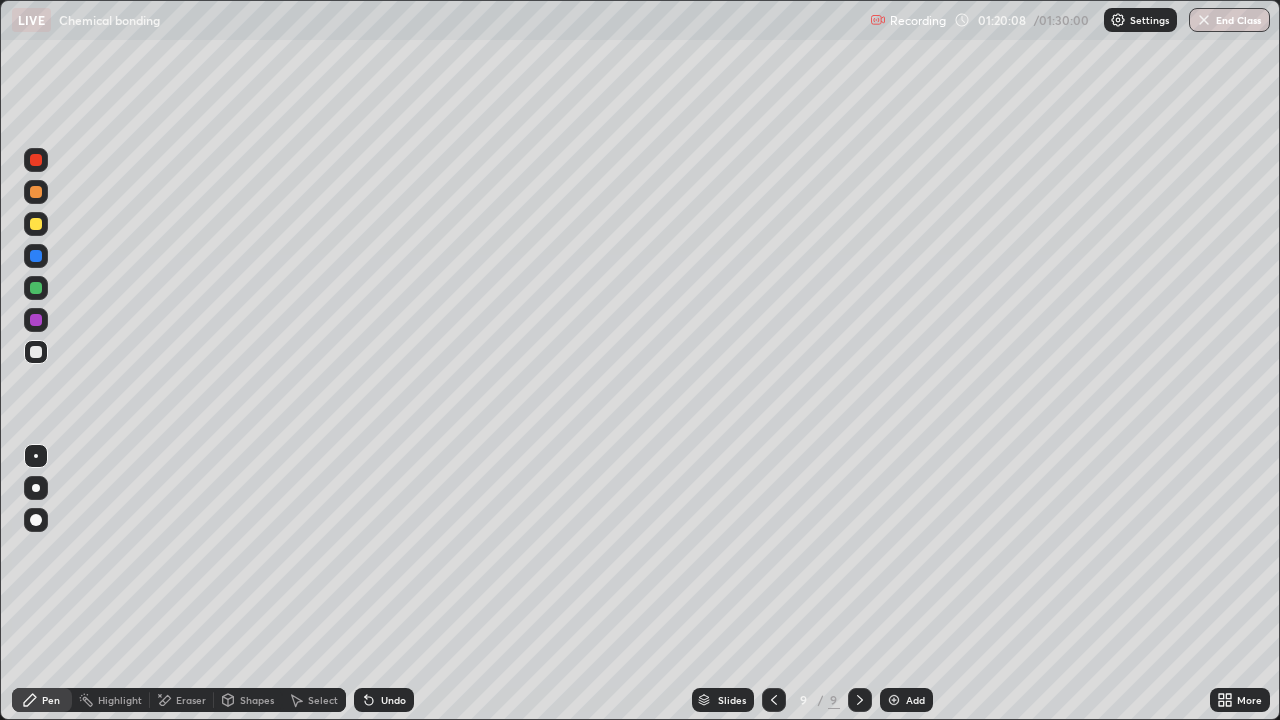 click on "Add" at bounding box center [915, 700] 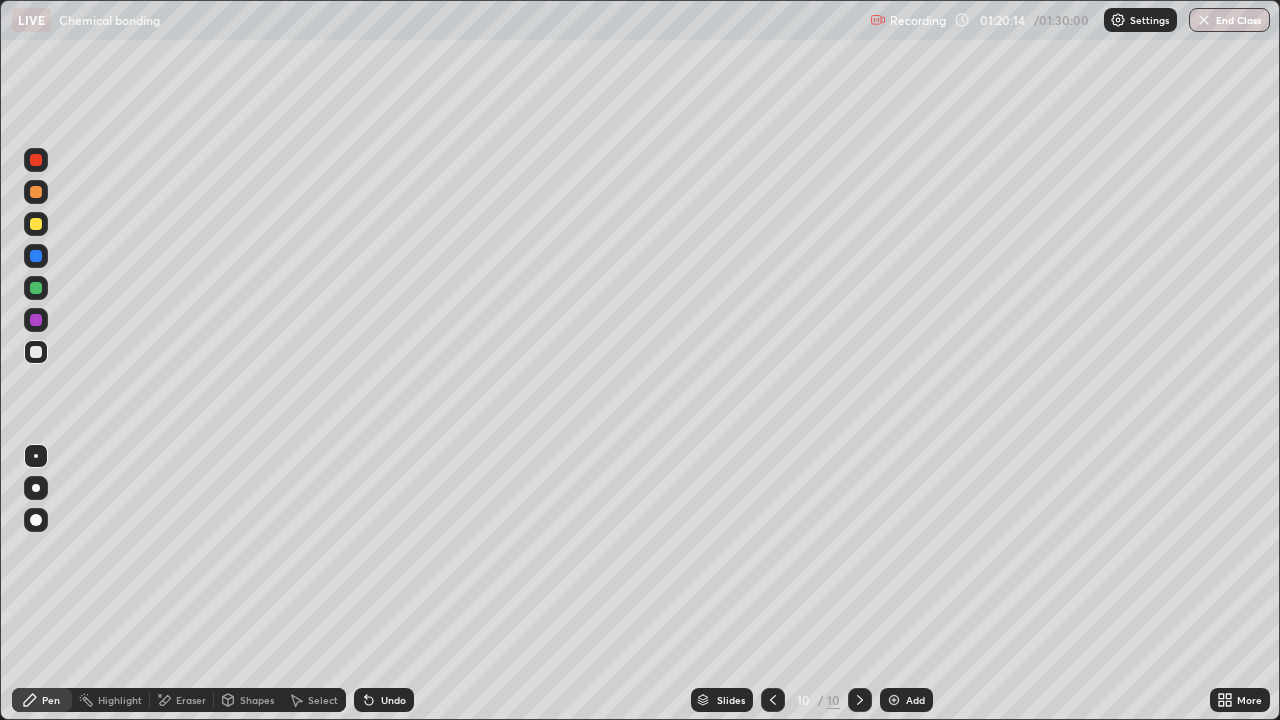 click at bounding box center (36, 224) 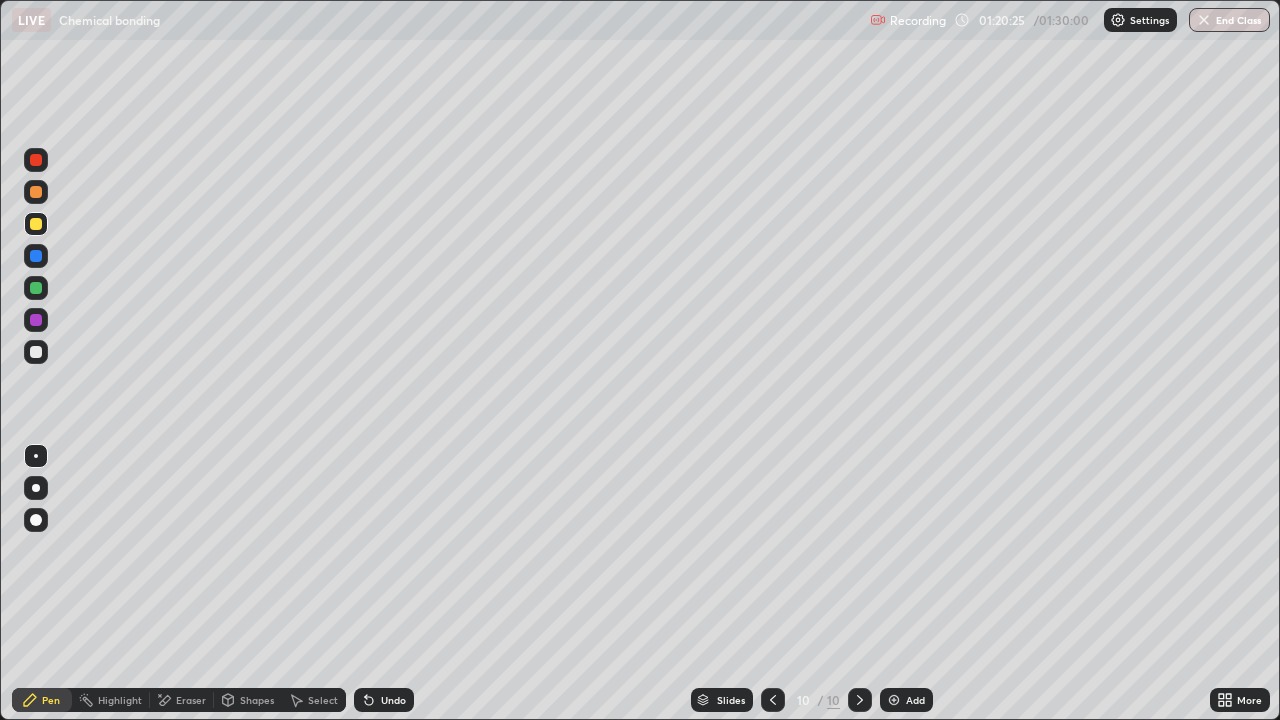 click at bounding box center [36, 288] 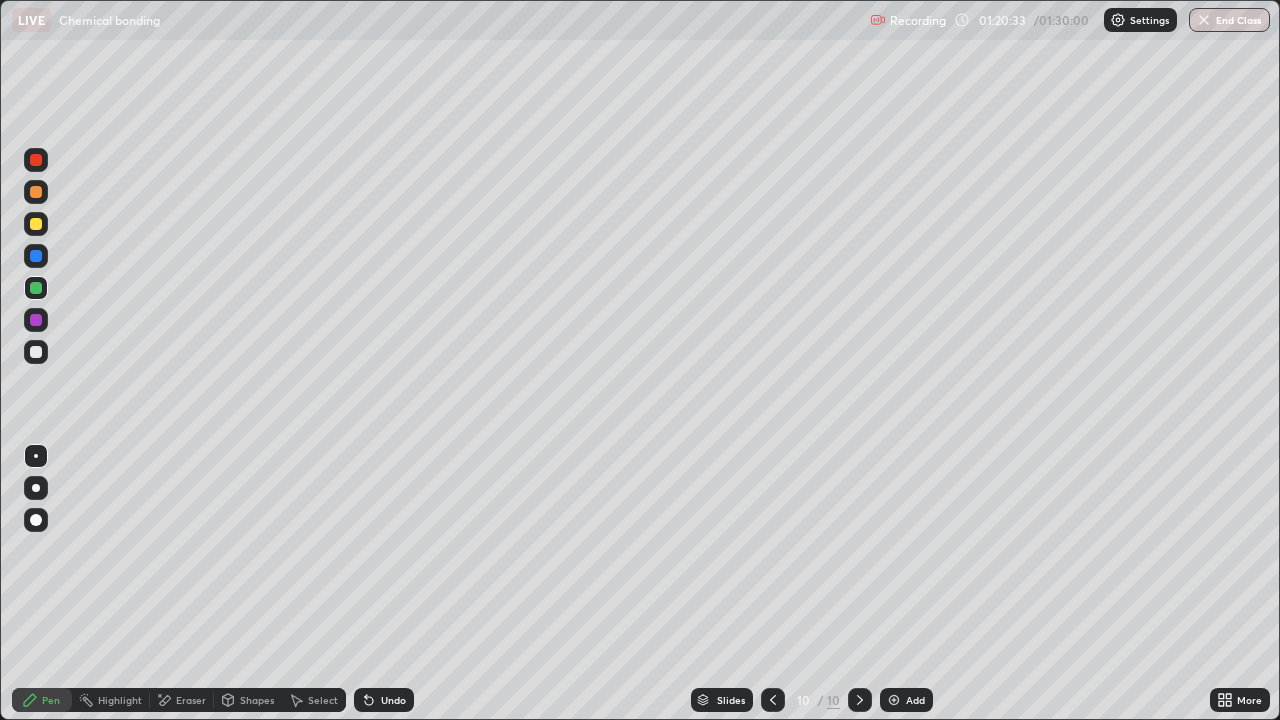click at bounding box center [36, 320] 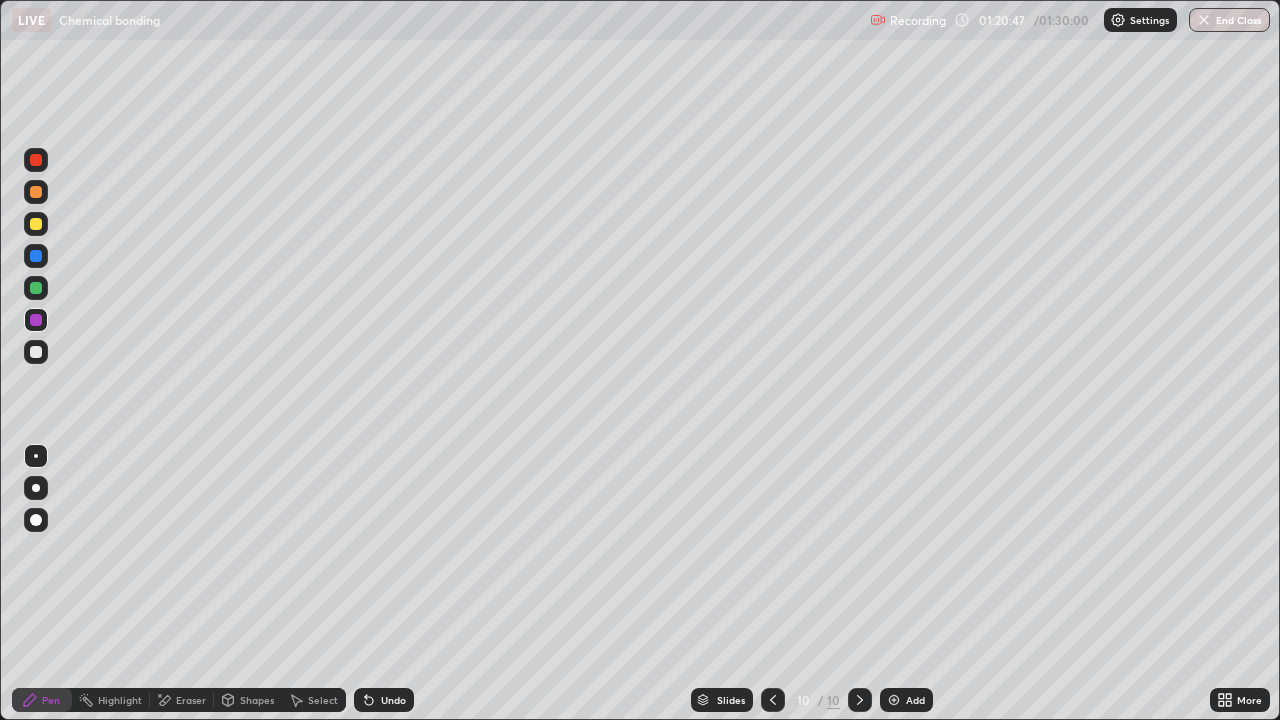 click at bounding box center [36, 352] 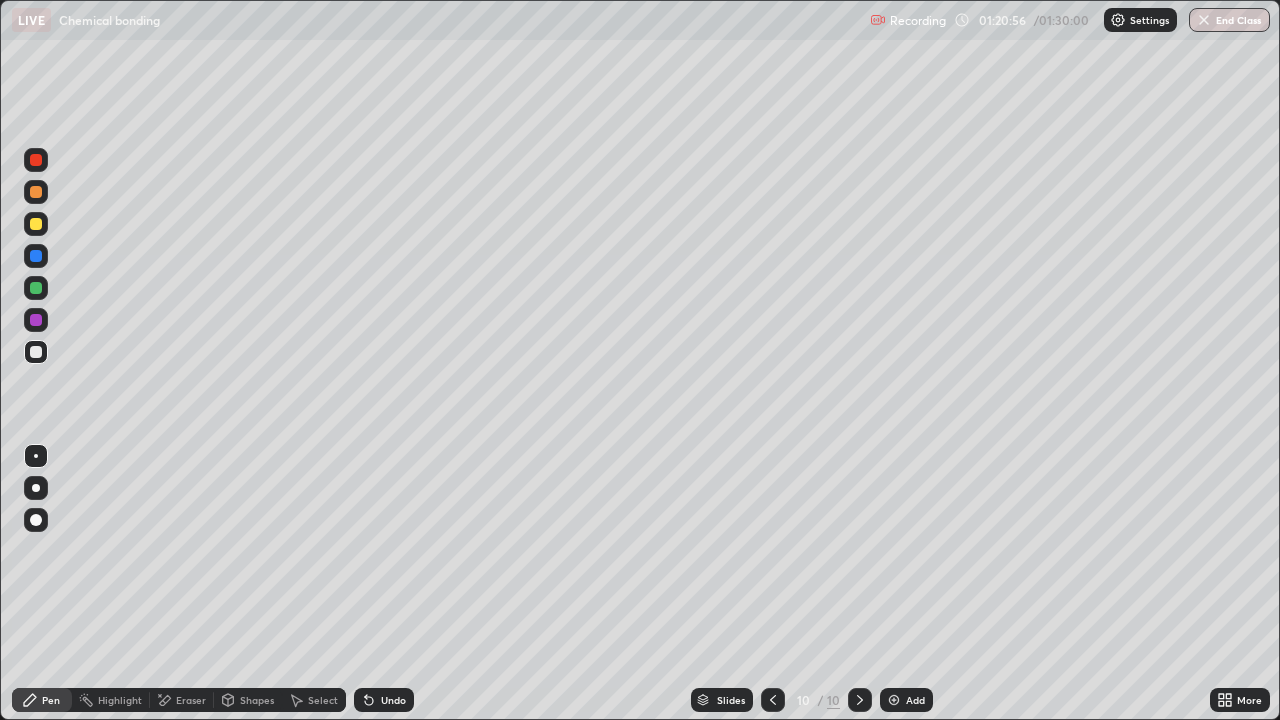 click at bounding box center [36, 288] 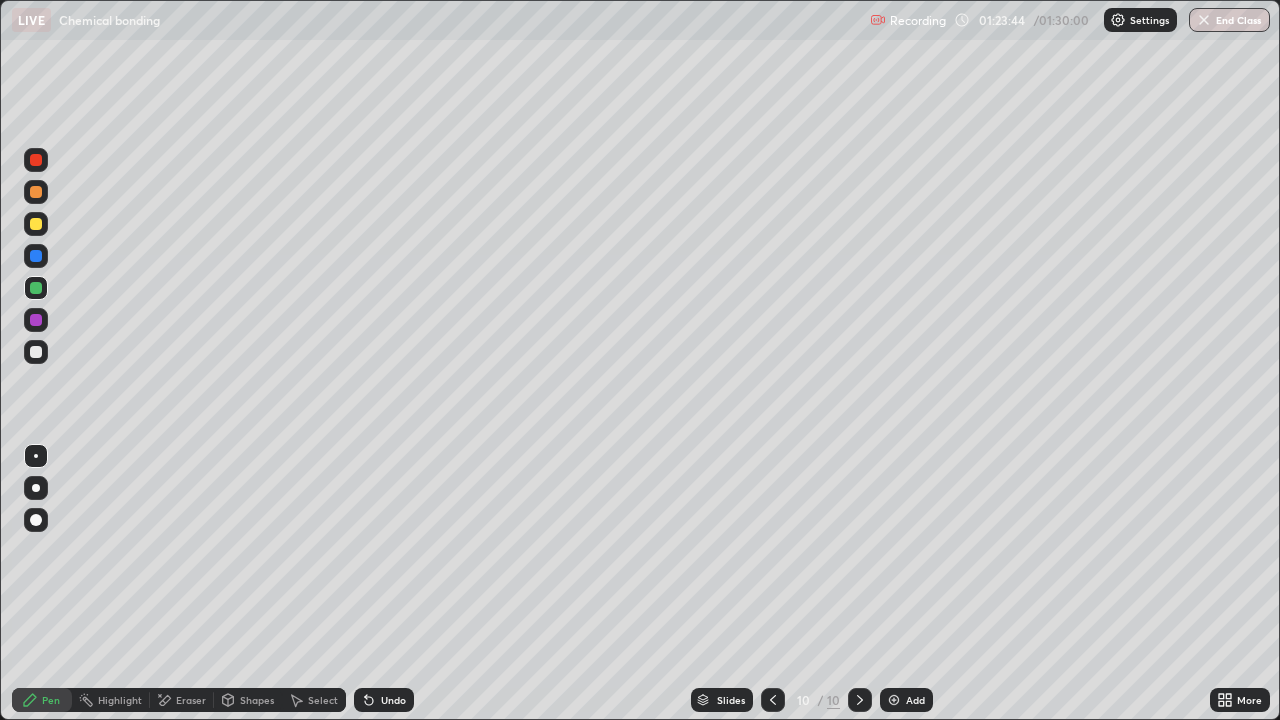 click on "Eraser" at bounding box center [191, 700] 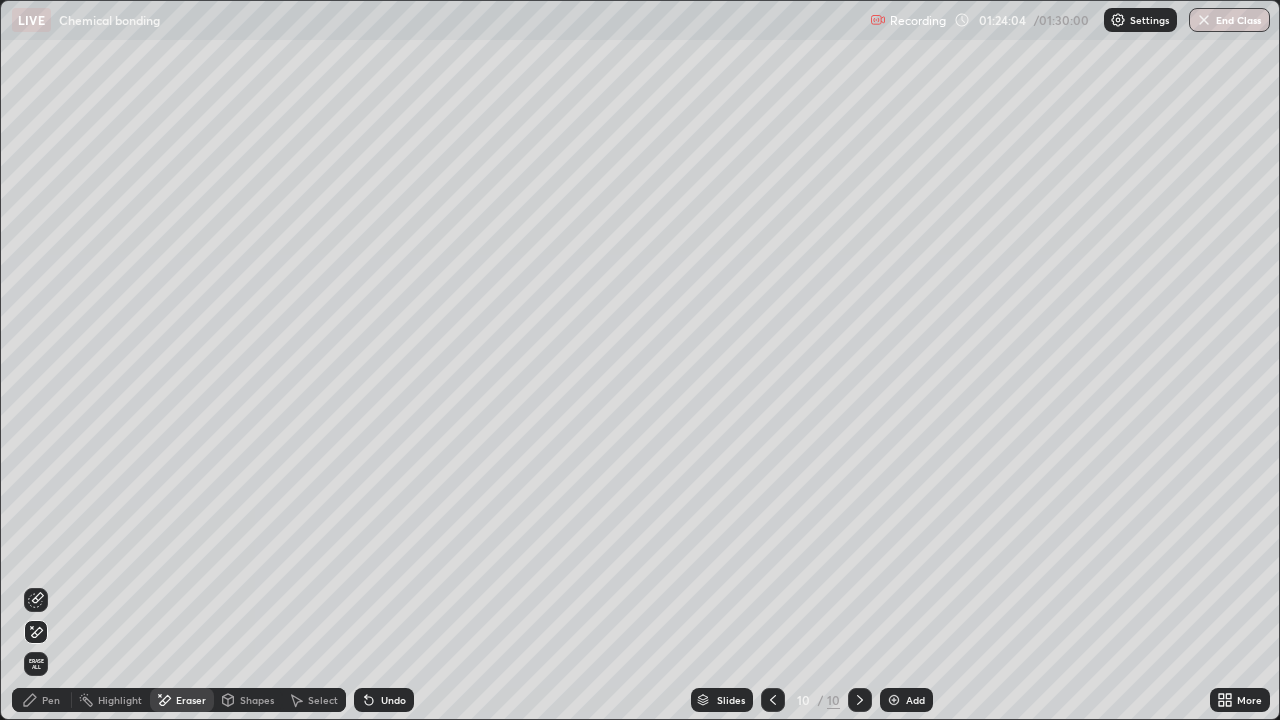 click on "Add" at bounding box center [906, 700] 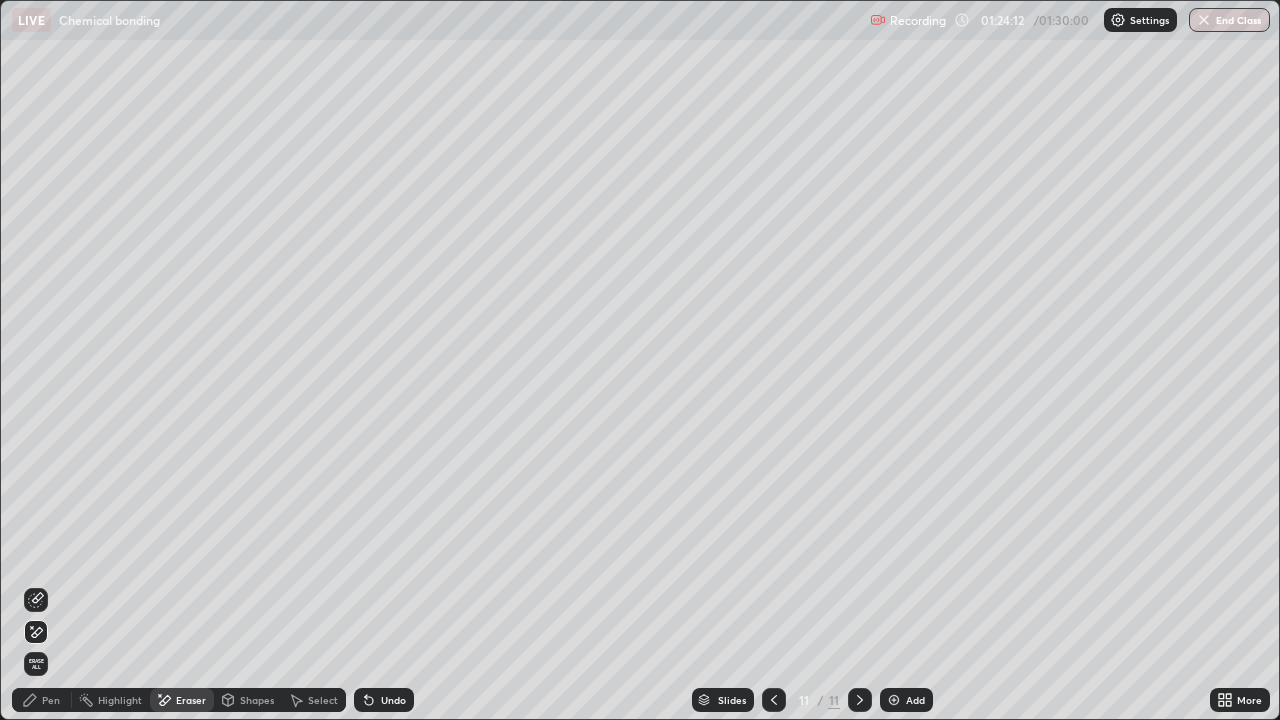 click on "Pen" at bounding box center [51, 700] 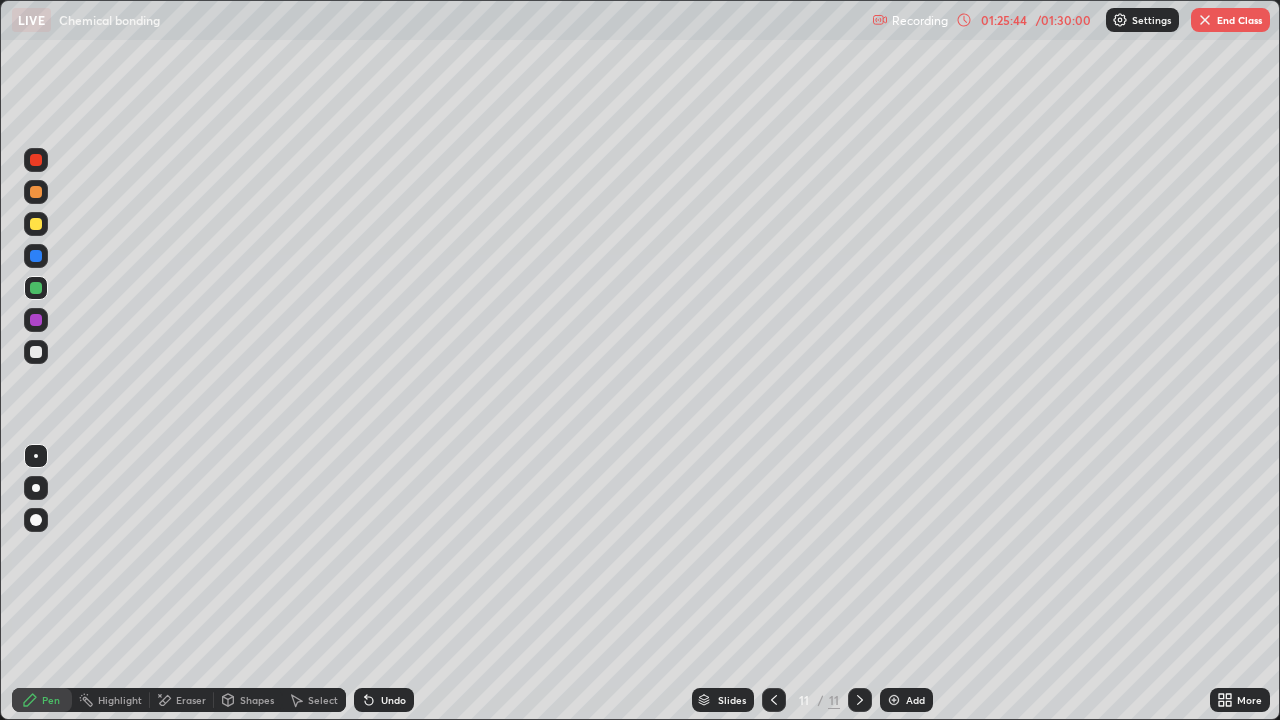click on "Eraser" at bounding box center (182, 700) 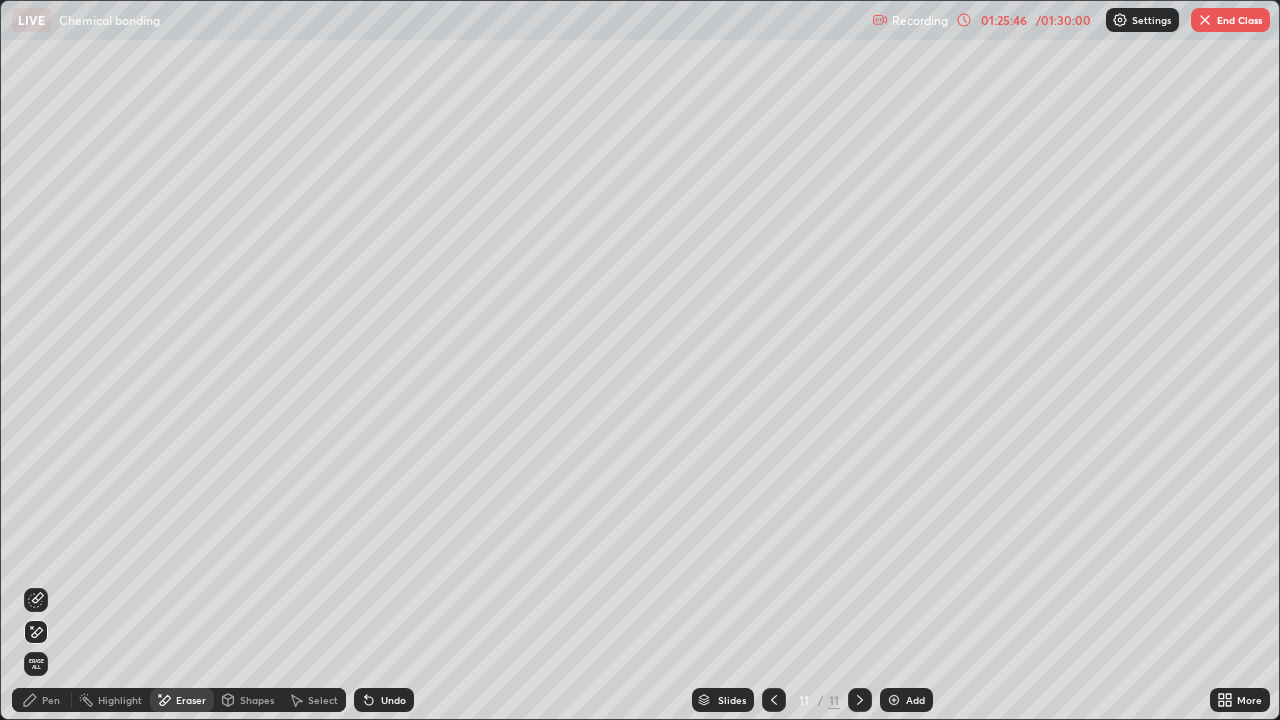 click on "Pen" at bounding box center [51, 700] 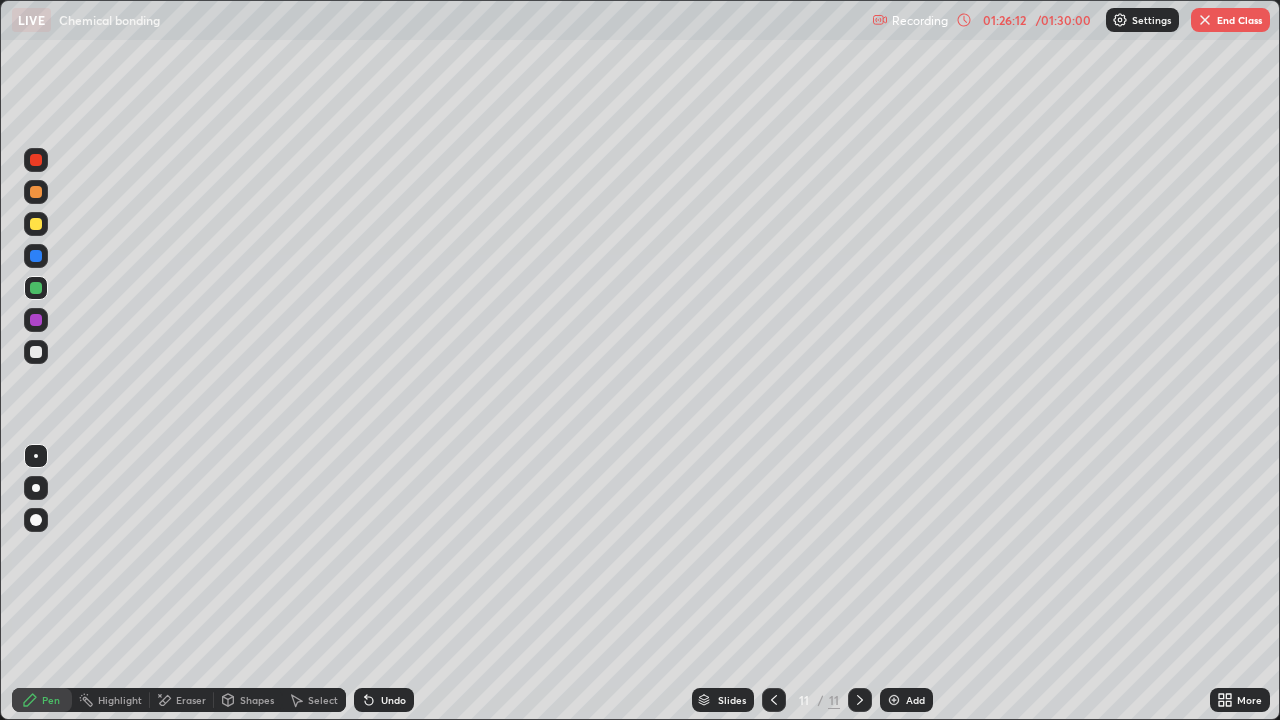 click on "Eraser" at bounding box center [191, 700] 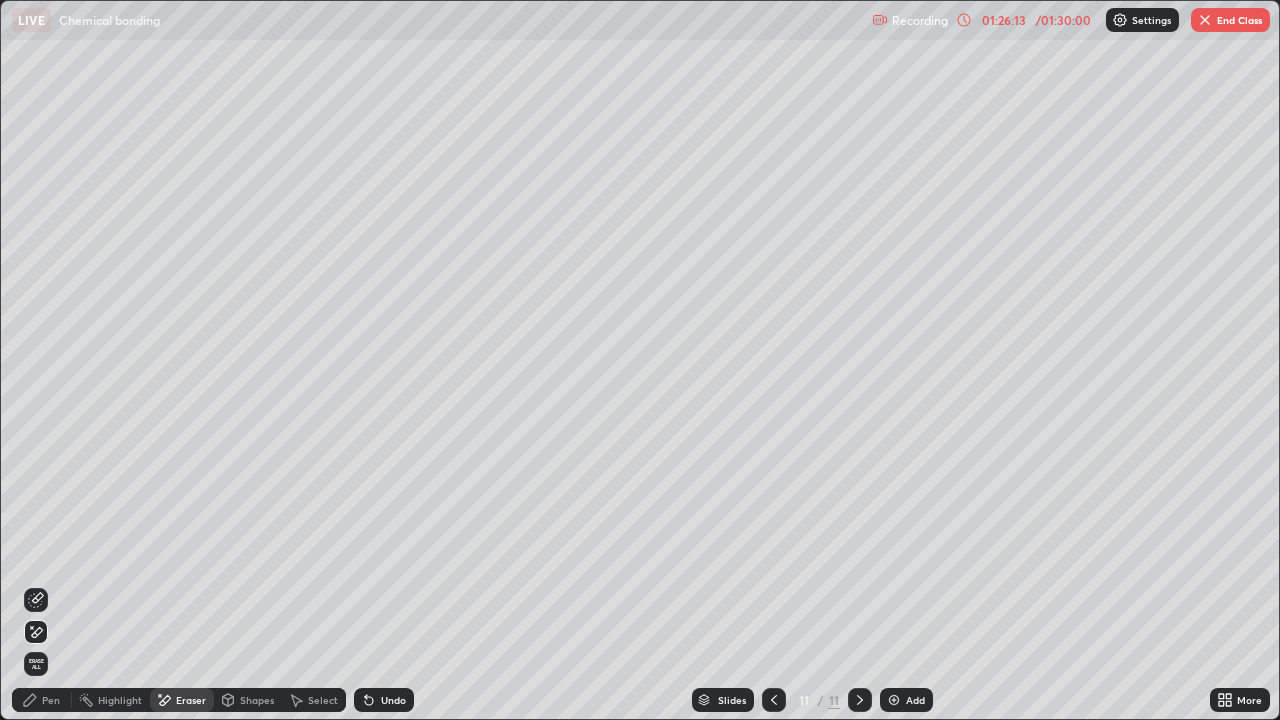 click on "Pen" at bounding box center [51, 700] 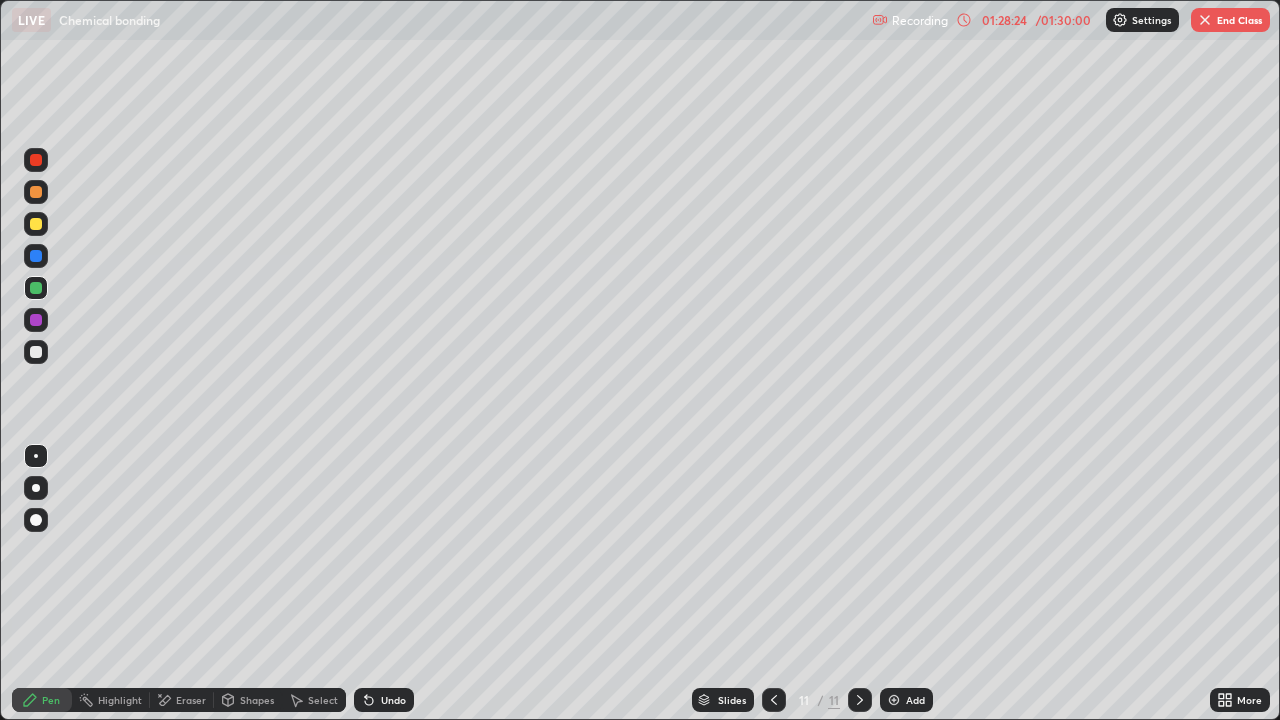 click on "End Class" at bounding box center [1230, 20] 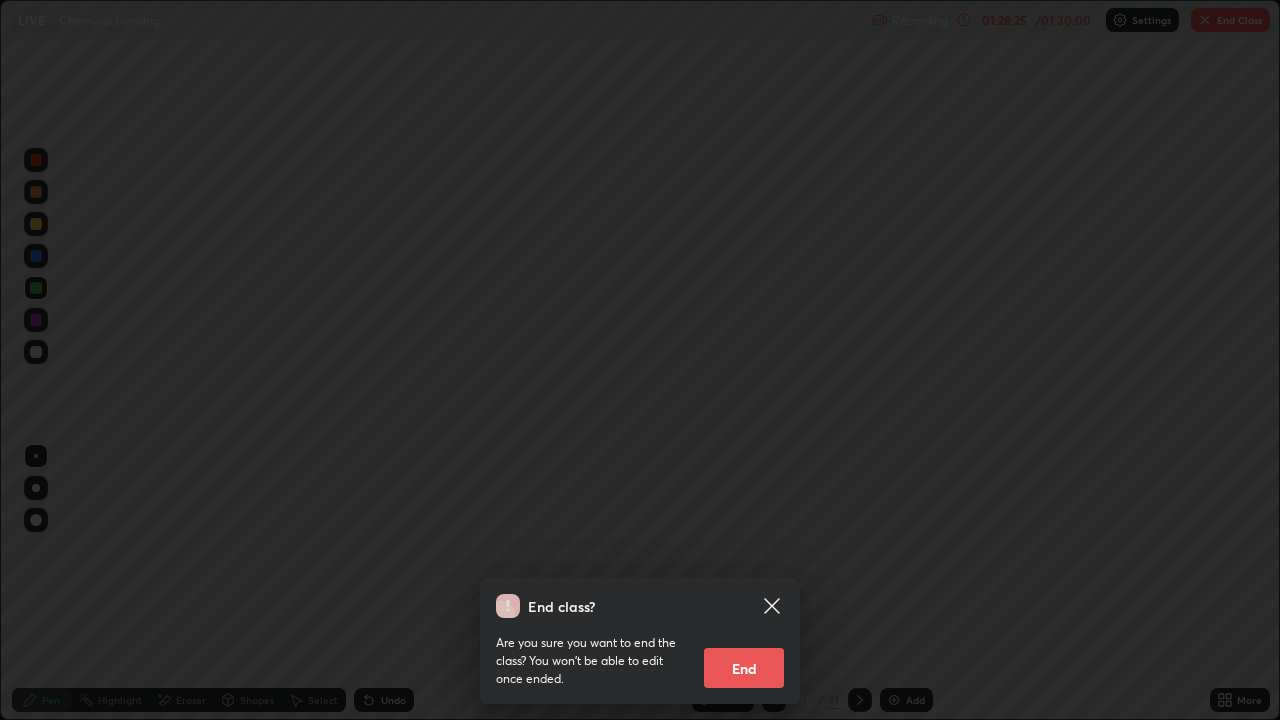 click on "End" at bounding box center [744, 668] 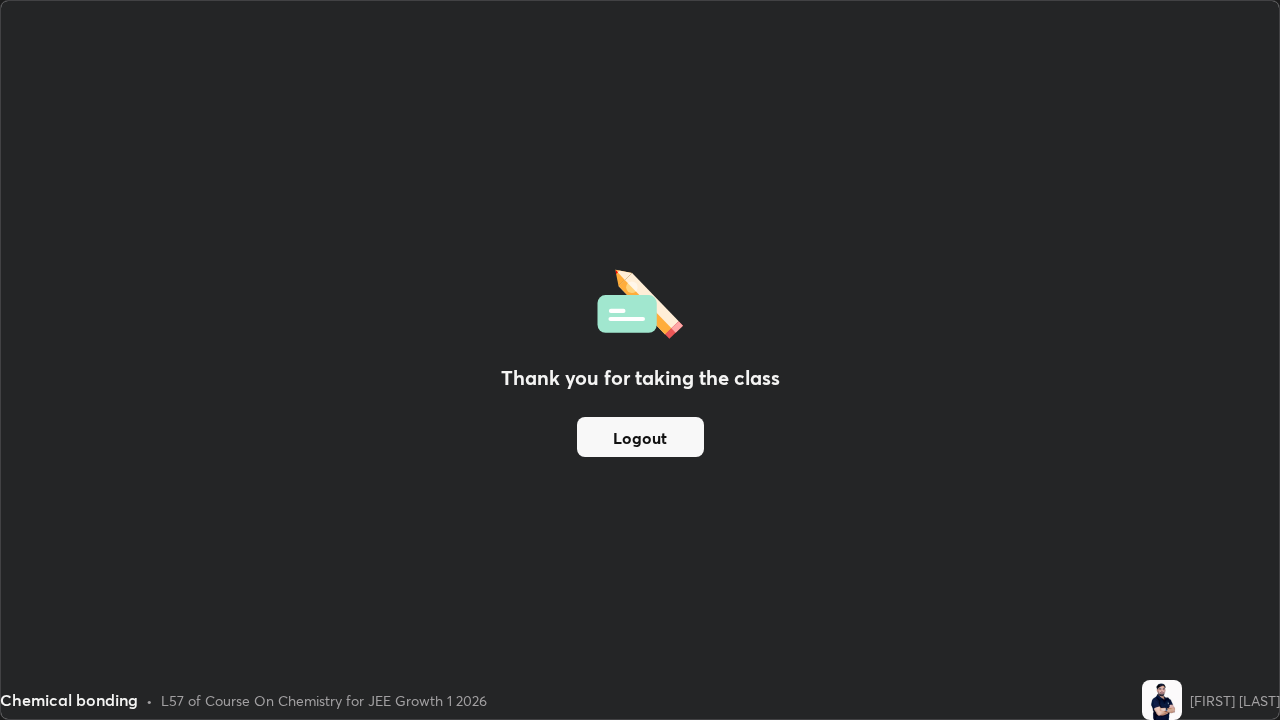click on "Logout" at bounding box center [640, 437] 